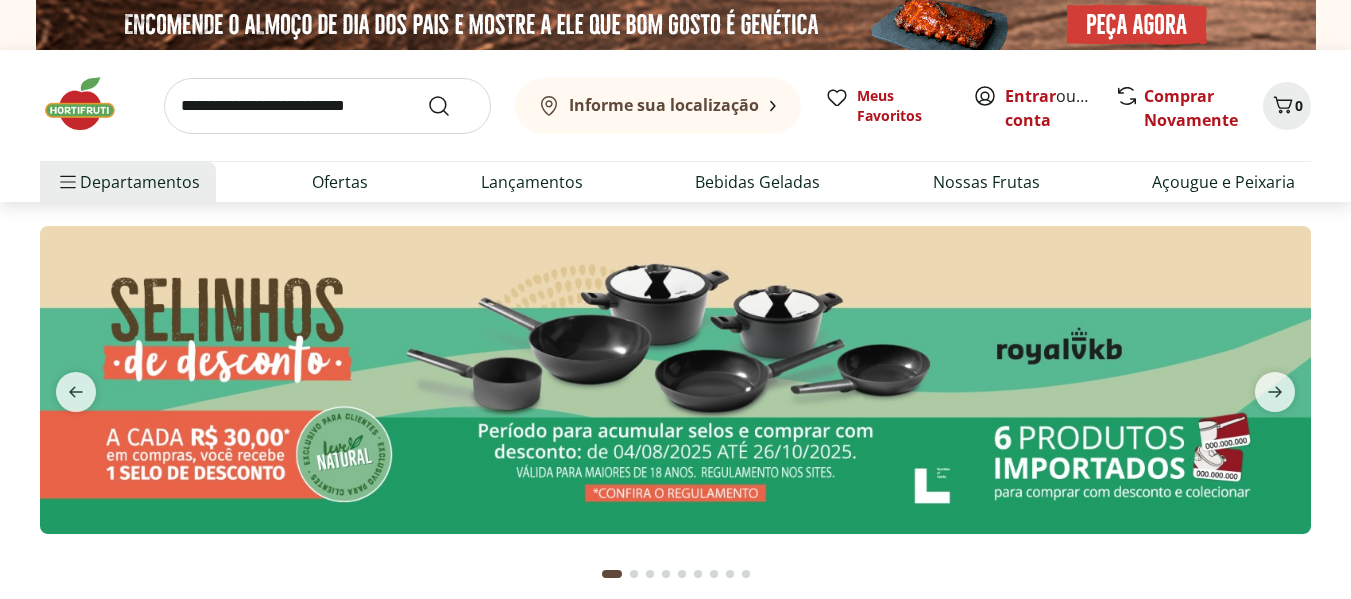 scroll, scrollTop: 0, scrollLeft: 0, axis: both 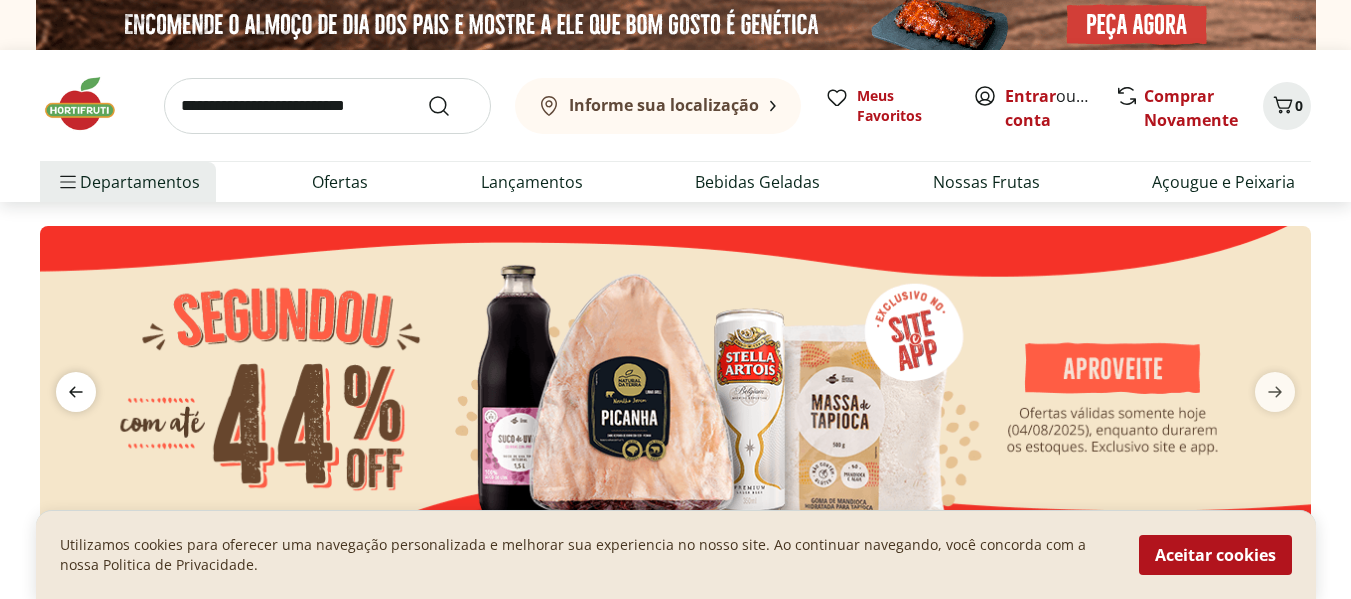 click 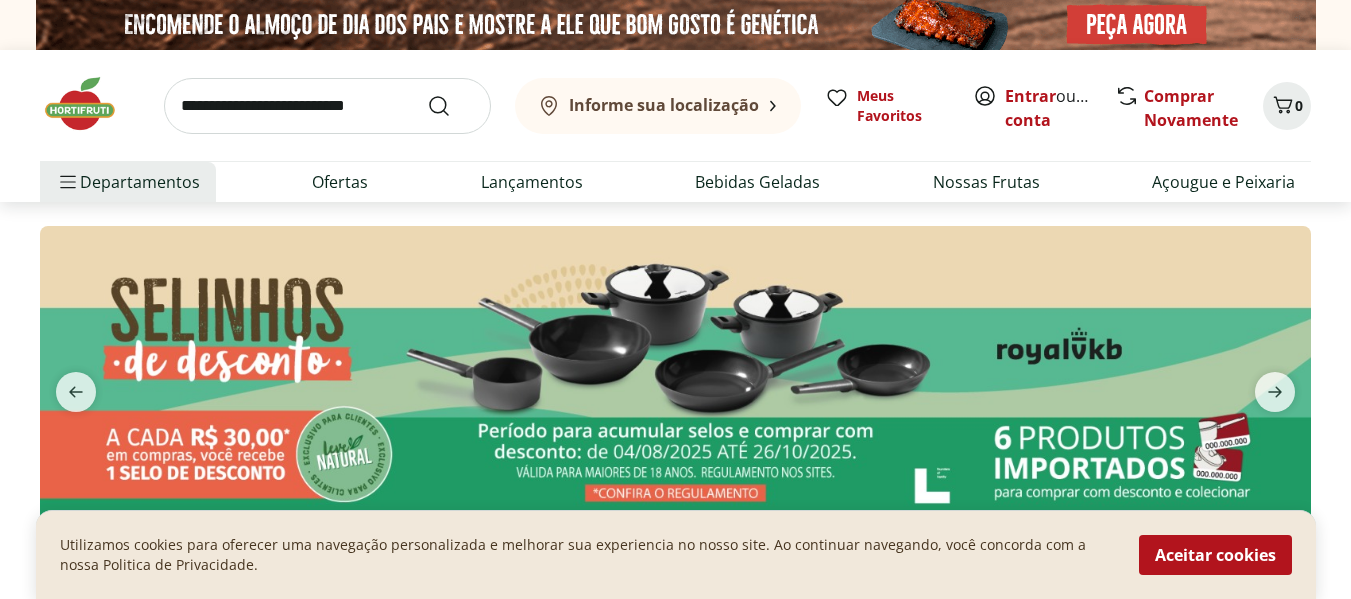 click at bounding box center (675, 379) 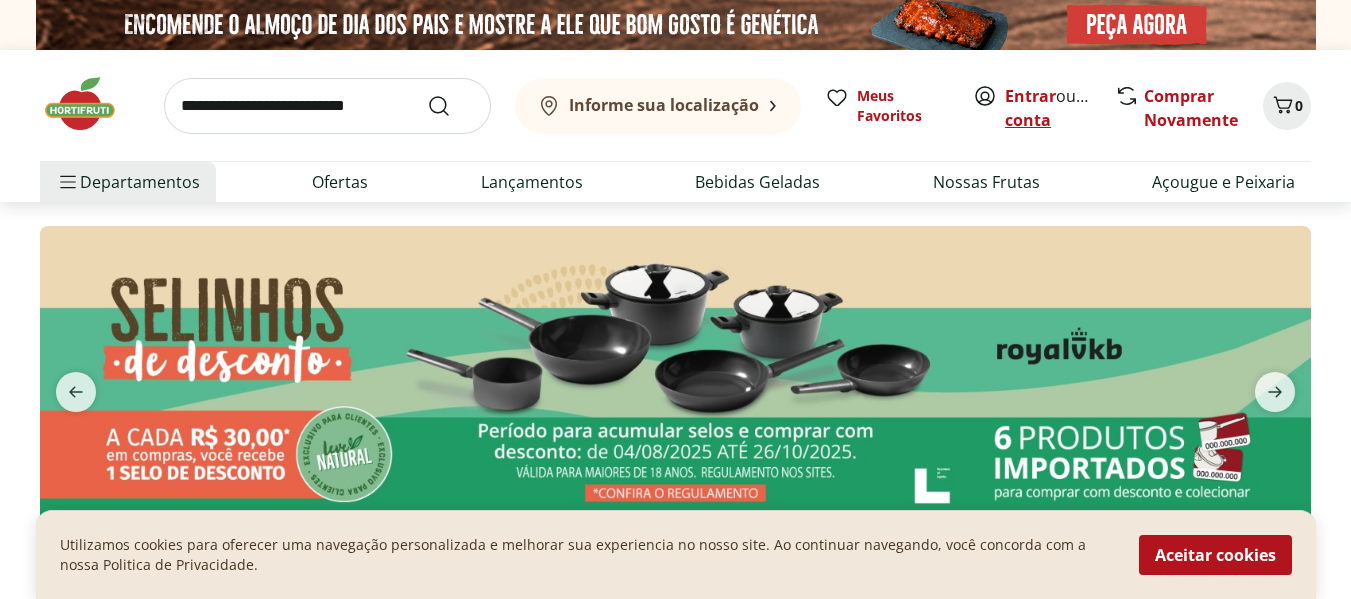 click on "Criar conta" at bounding box center (1060, 108) 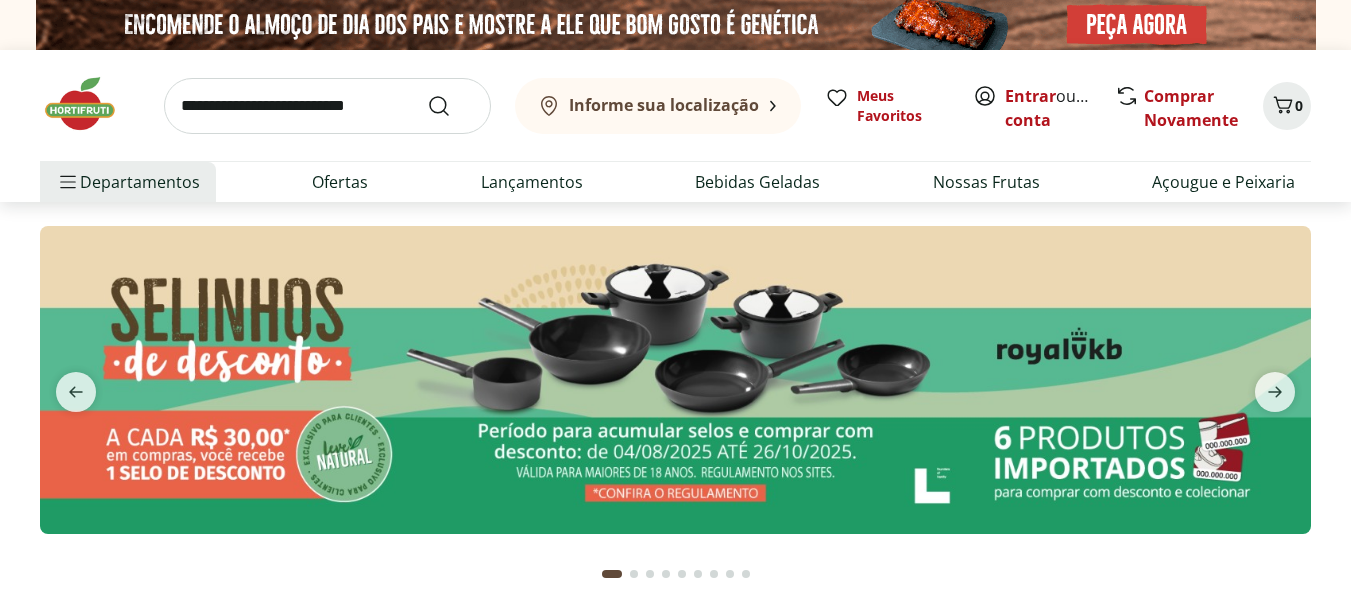 scroll, scrollTop: 0, scrollLeft: 0, axis: both 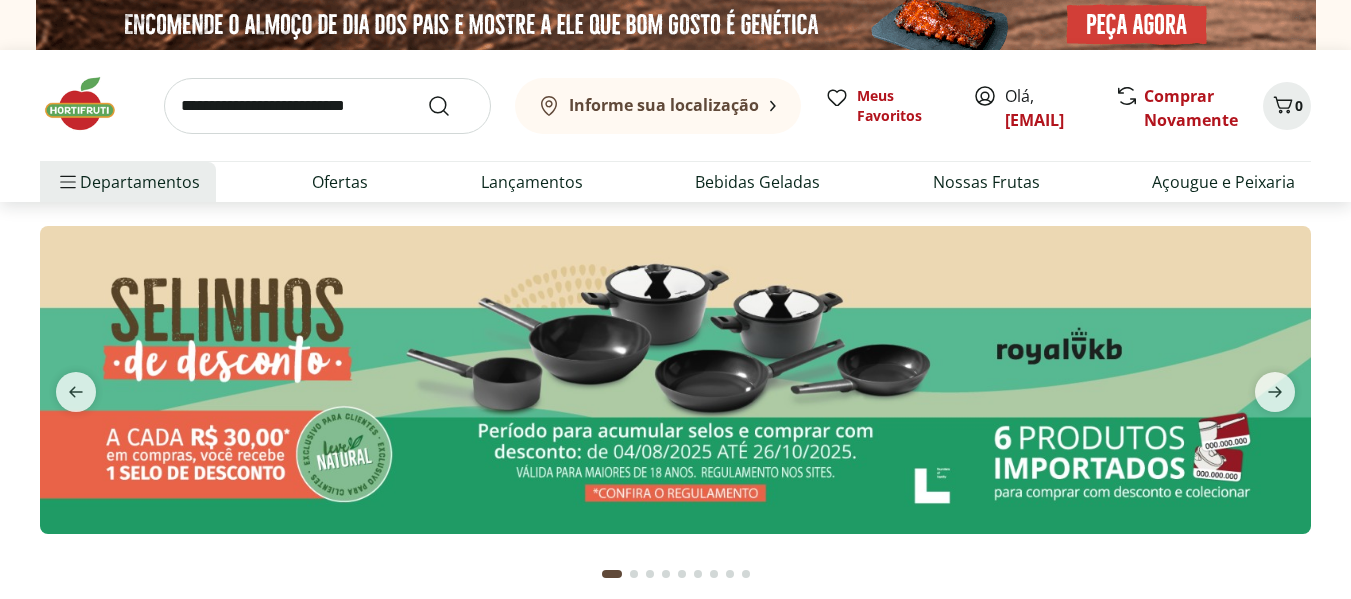 click on "Informe sua localização" at bounding box center (664, 105) 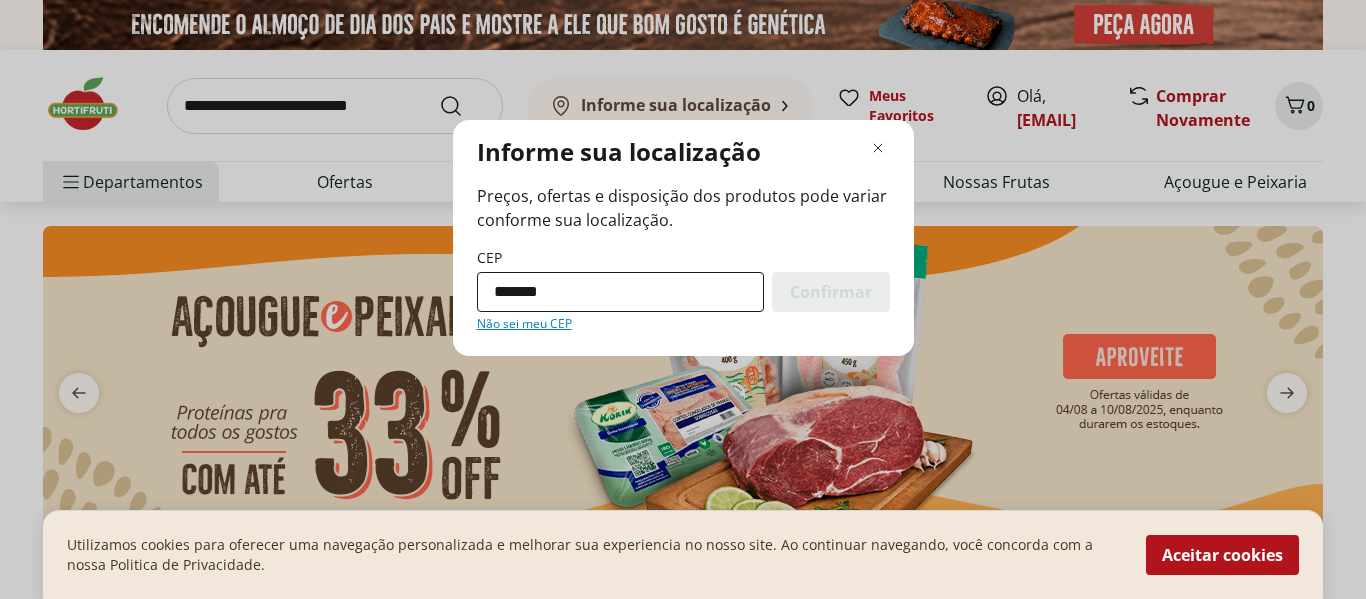 type on "*********" 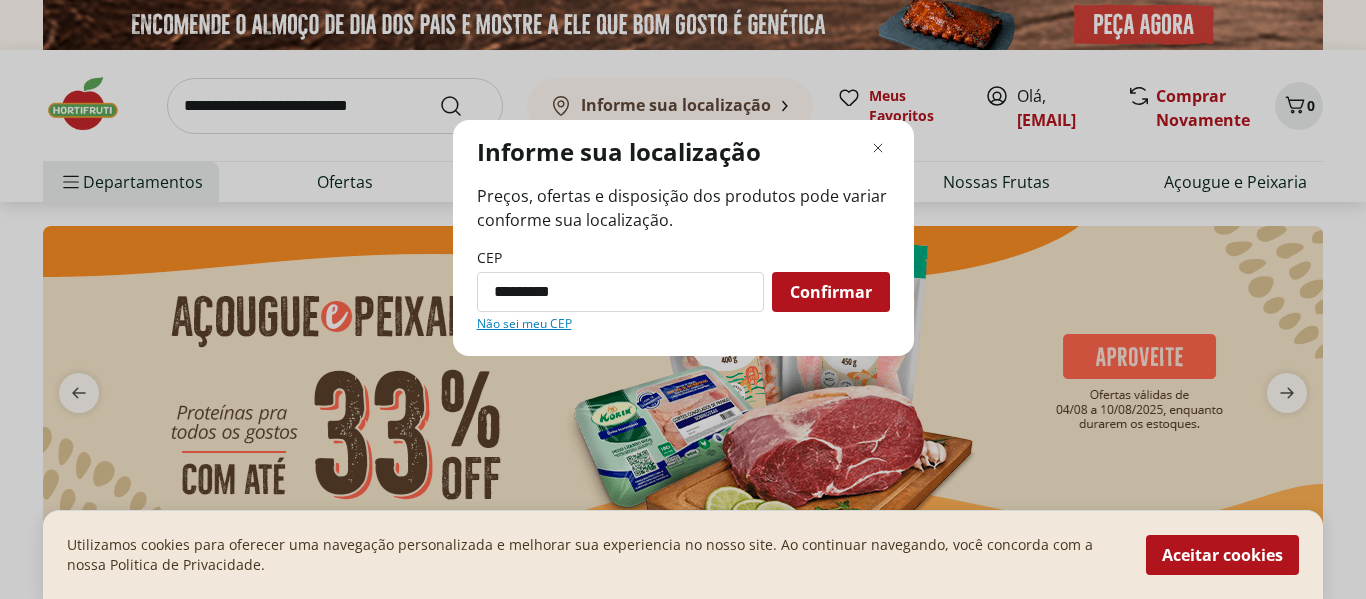 click on "Confirmar" at bounding box center (831, 292) 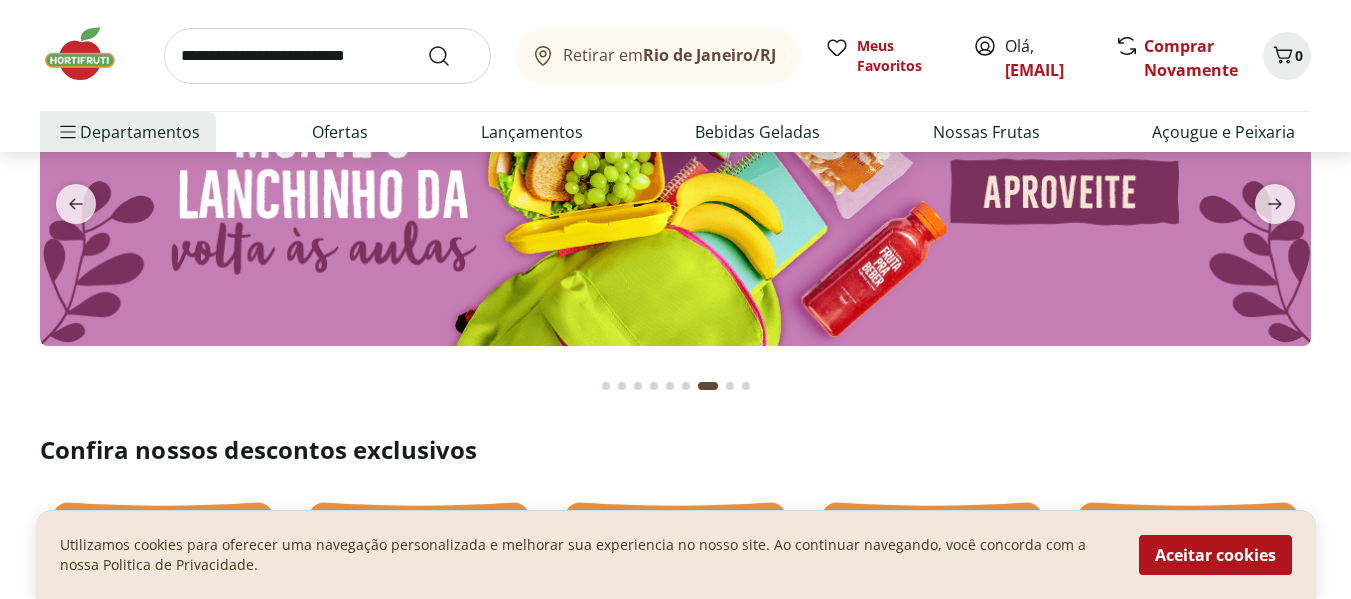 scroll, scrollTop: 300, scrollLeft: 0, axis: vertical 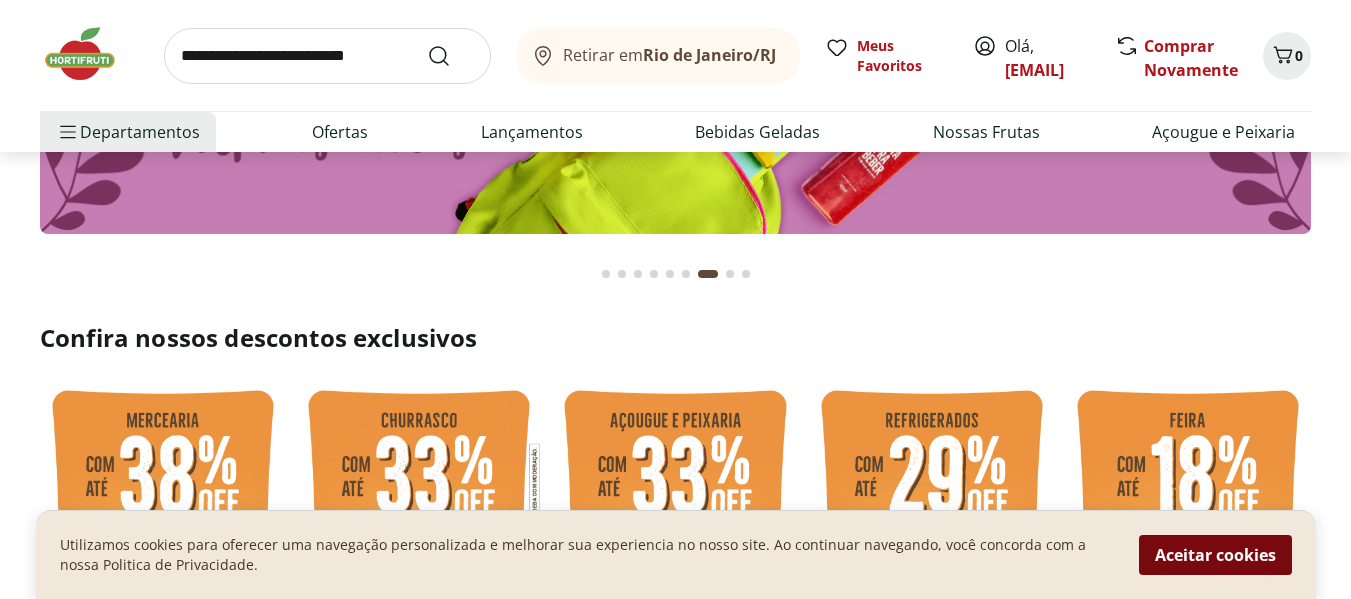 click on "Aceitar cookies" at bounding box center (1215, 555) 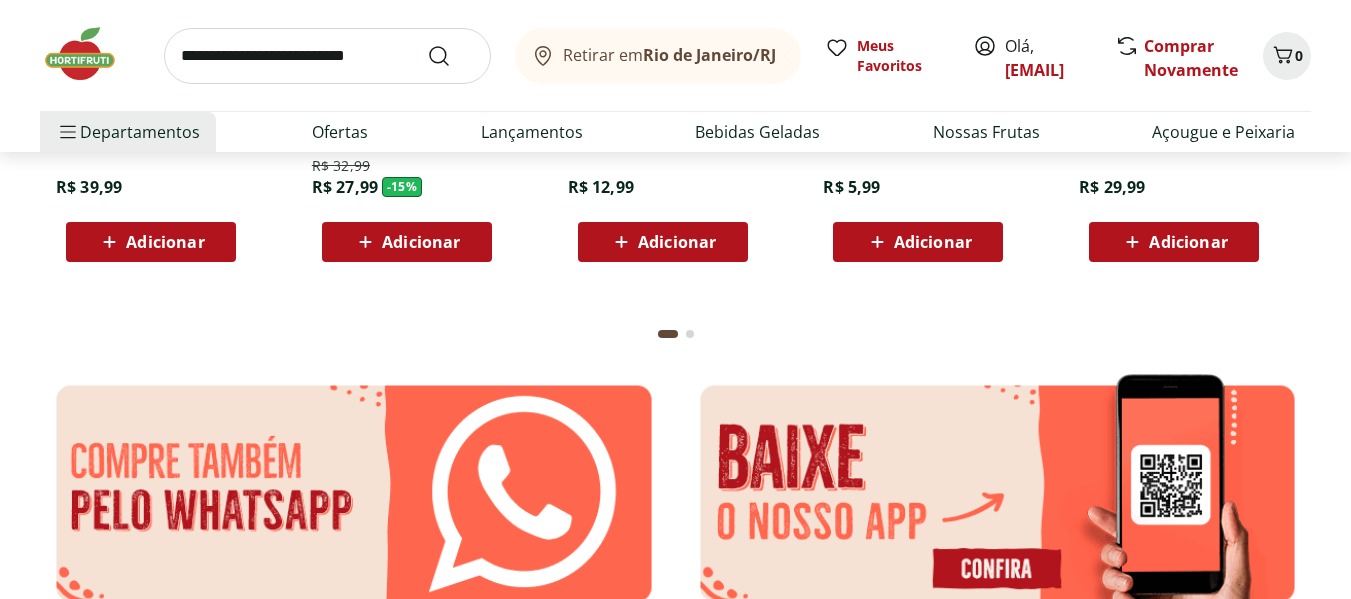 scroll, scrollTop: 2000, scrollLeft: 0, axis: vertical 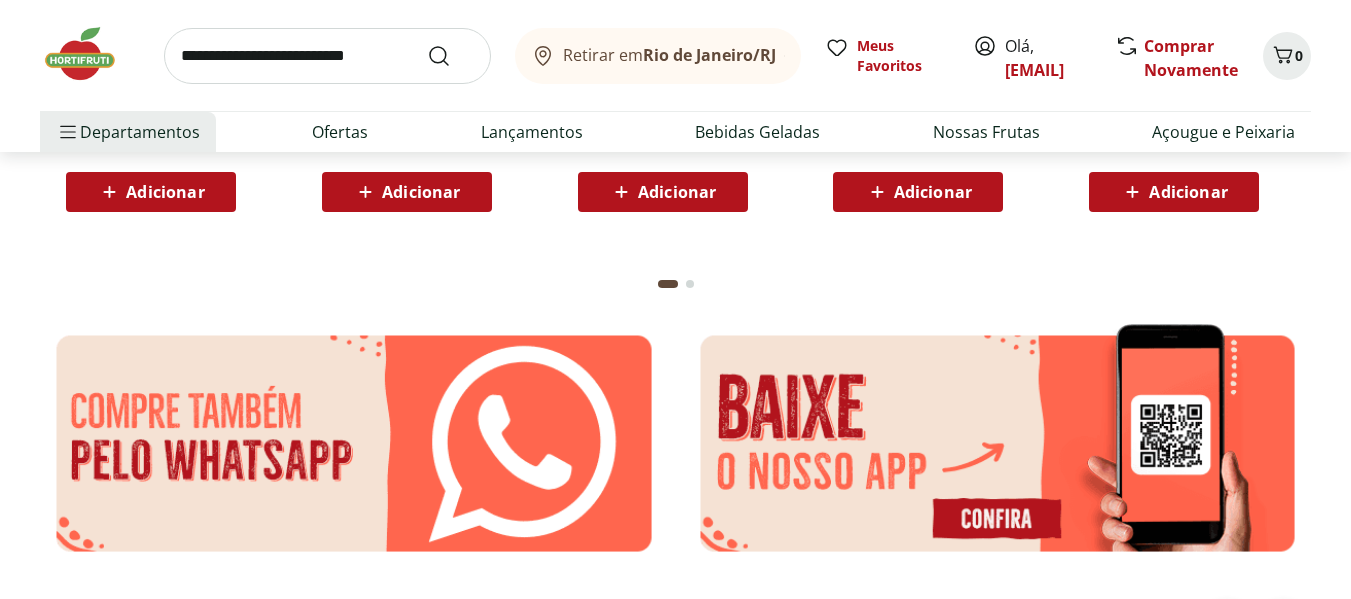 click at bounding box center (998, 443) 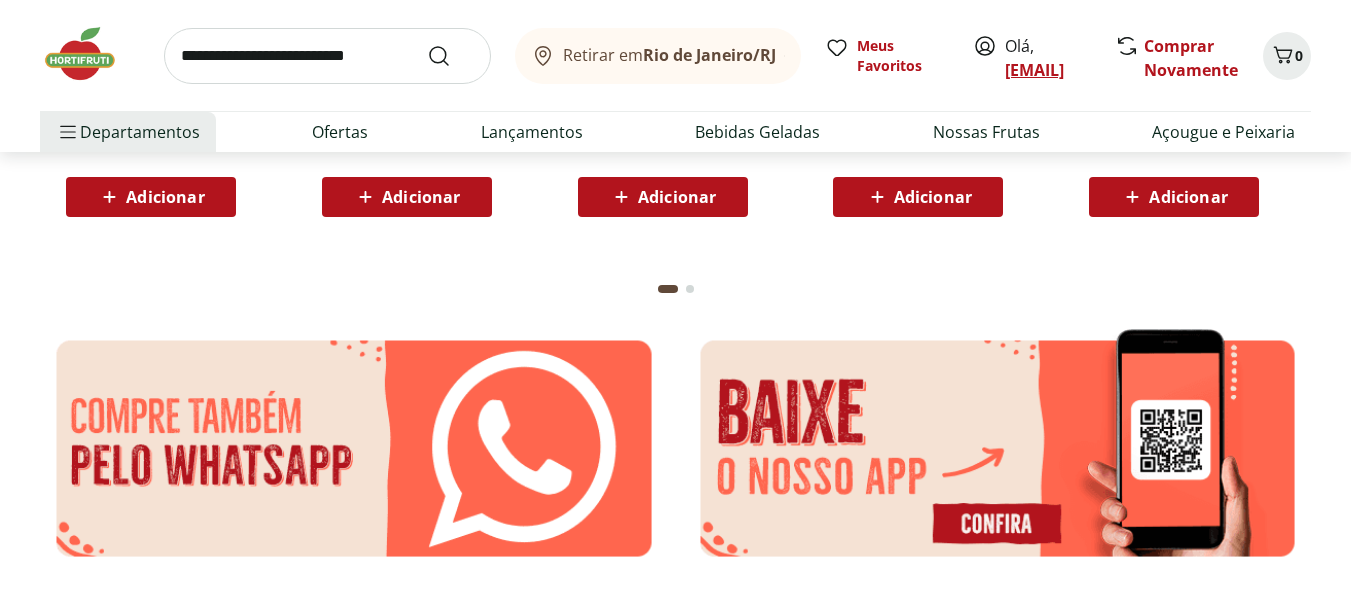 click on "diogenes@dnafish.com.br" at bounding box center (1034, 70) 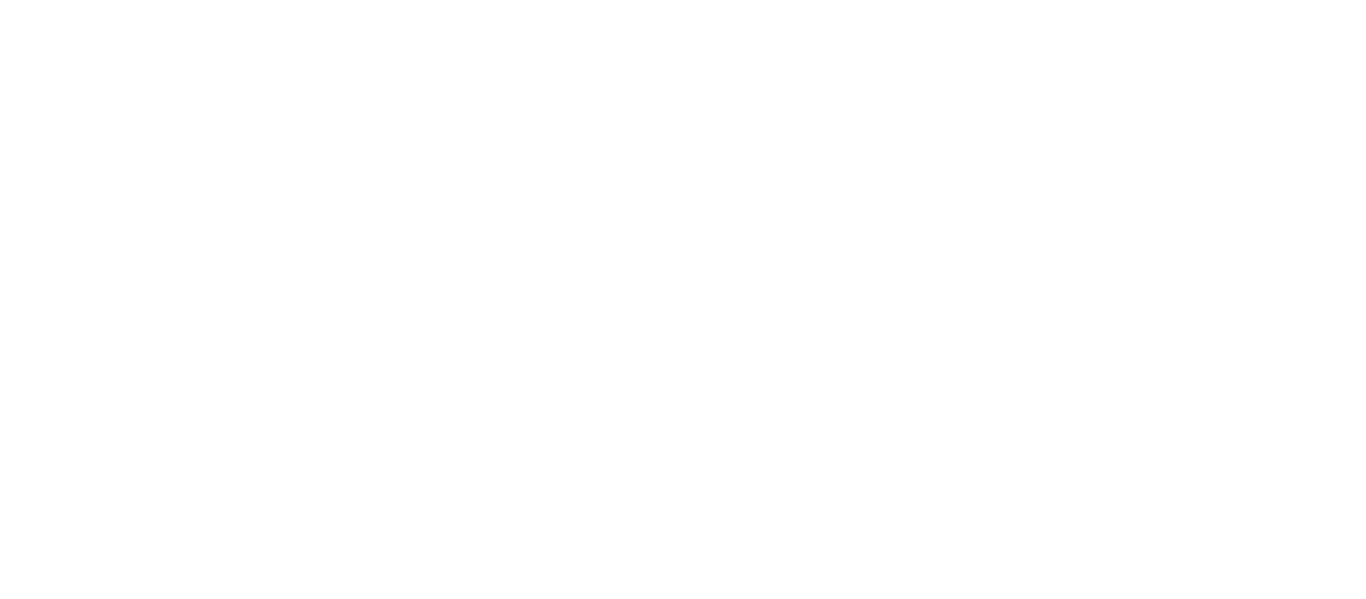 scroll, scrollTop: 0, scrollLeft: 0, axis: both 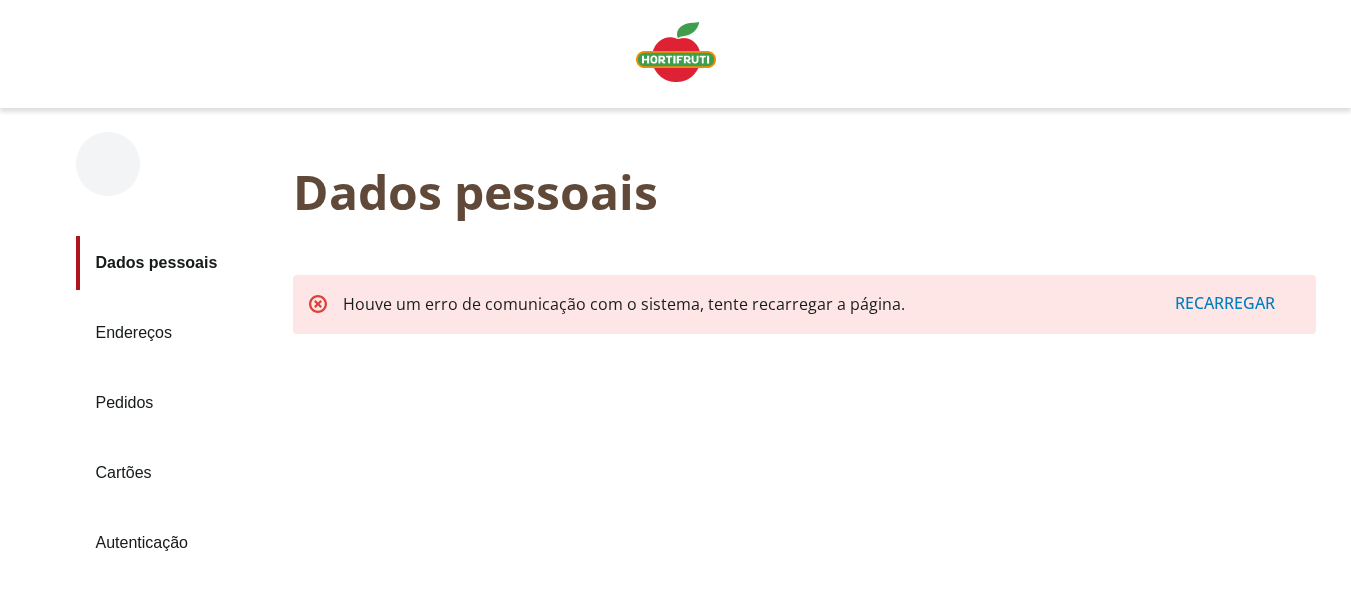 click on "Recarregar" at bounding box center [1225, 303] 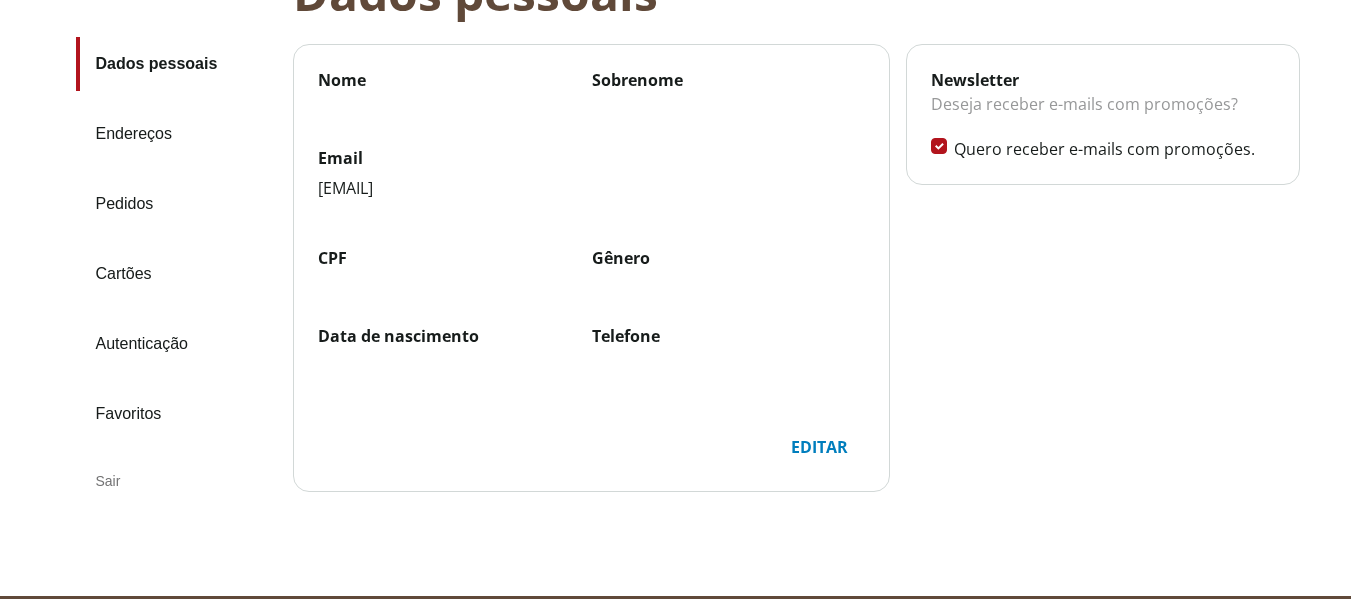 scroll, scrollTop: 200, scrollLeft: 0, axis: vertical 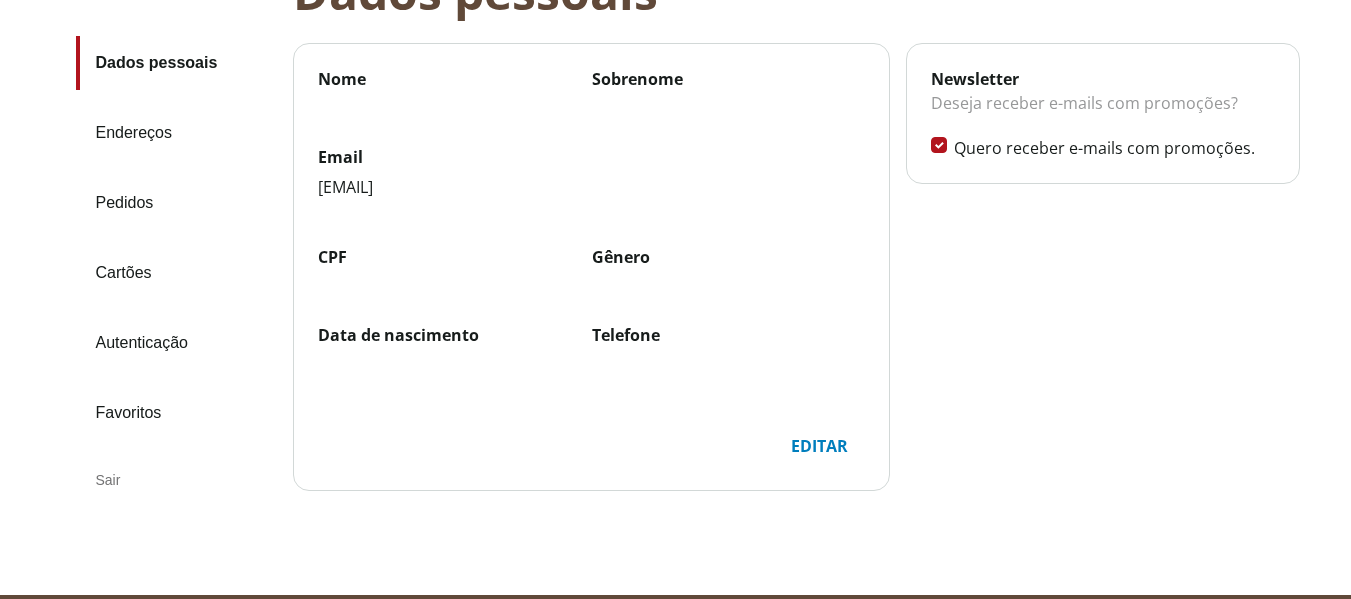 click on "Editar" at bounding box center (819, 446) 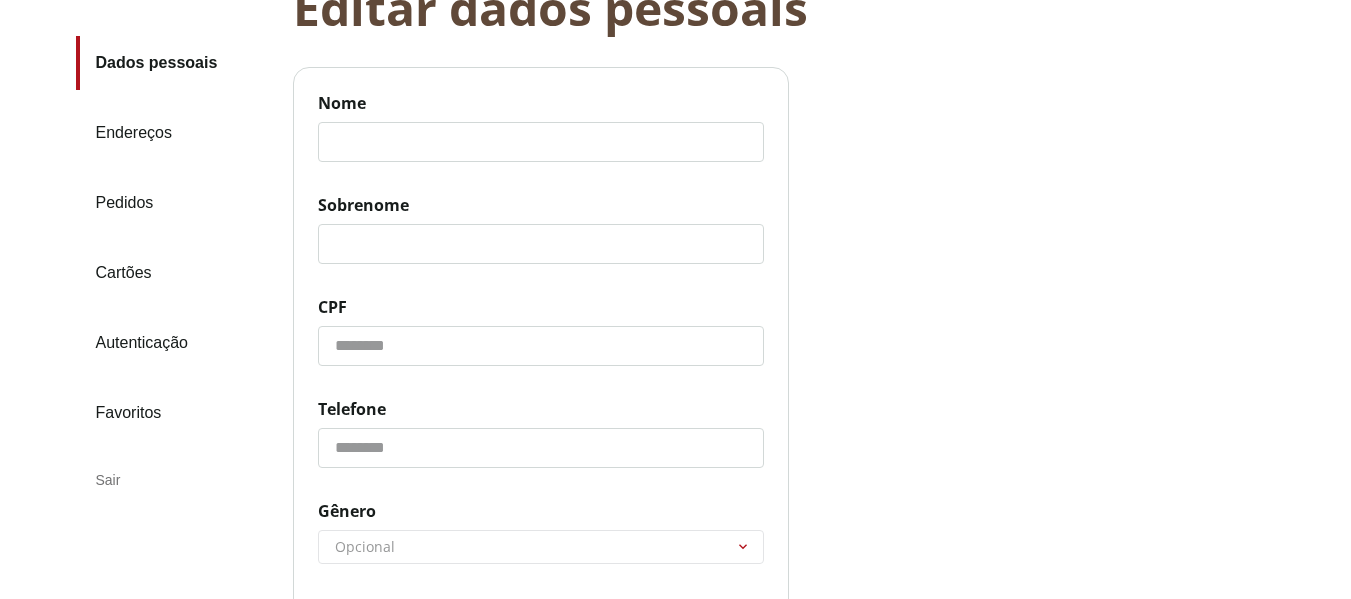 click on "Nome" 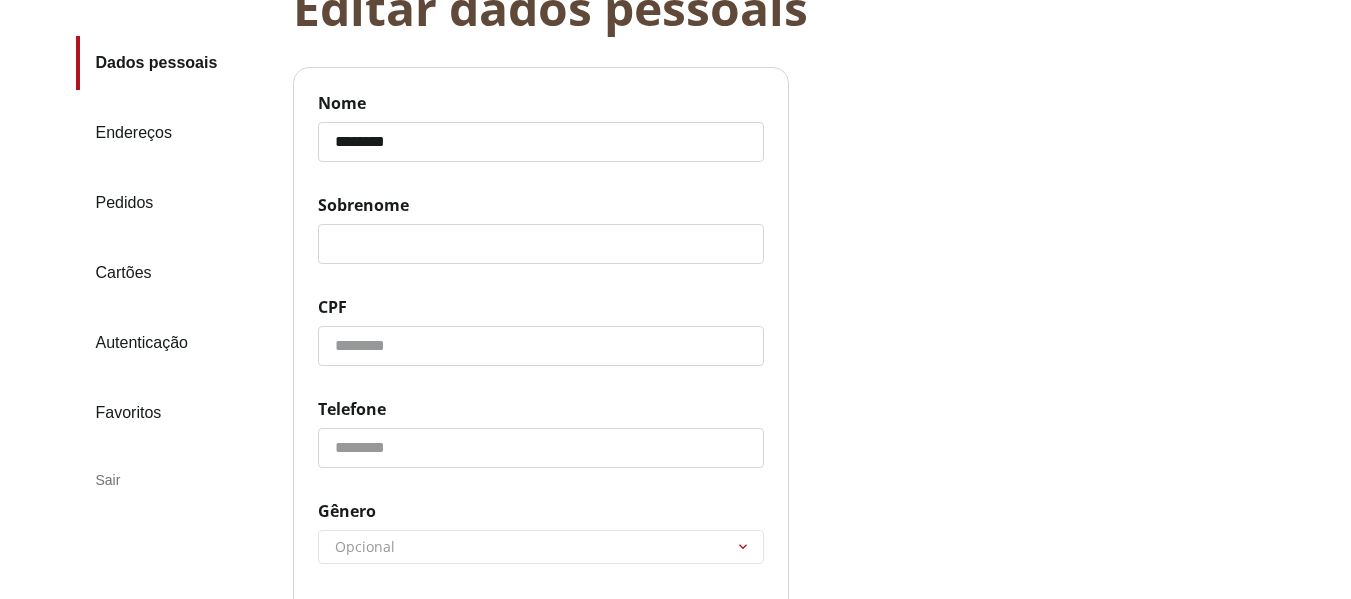 type on "********" 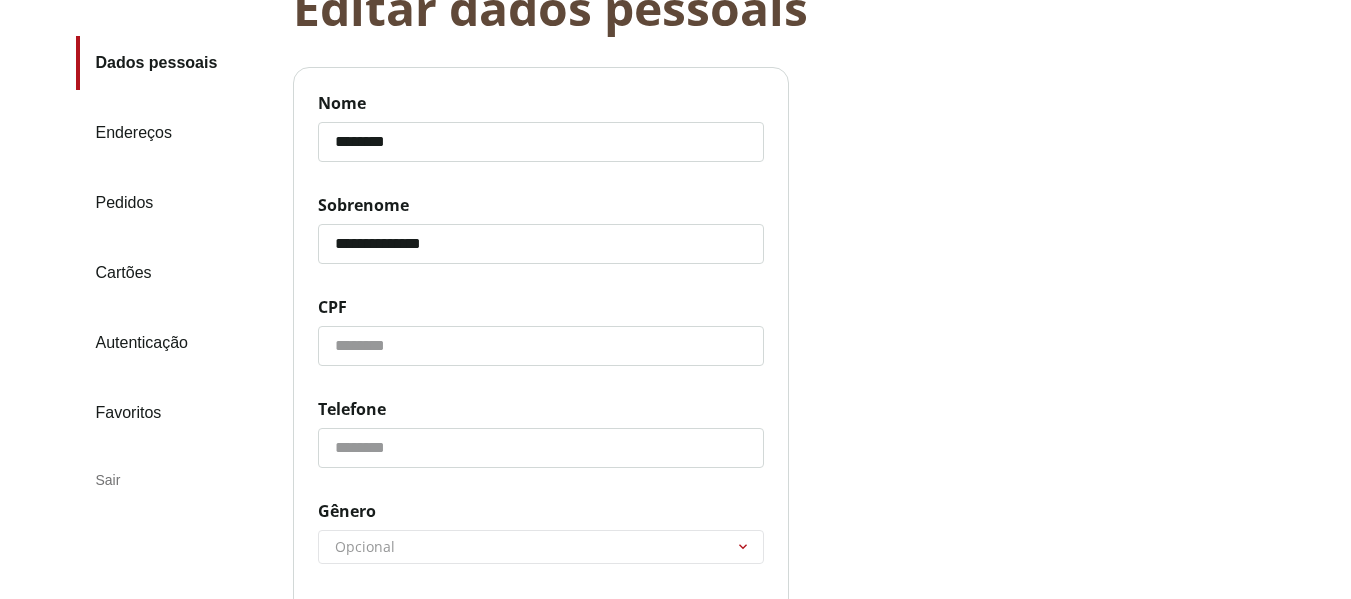 type on "**********" 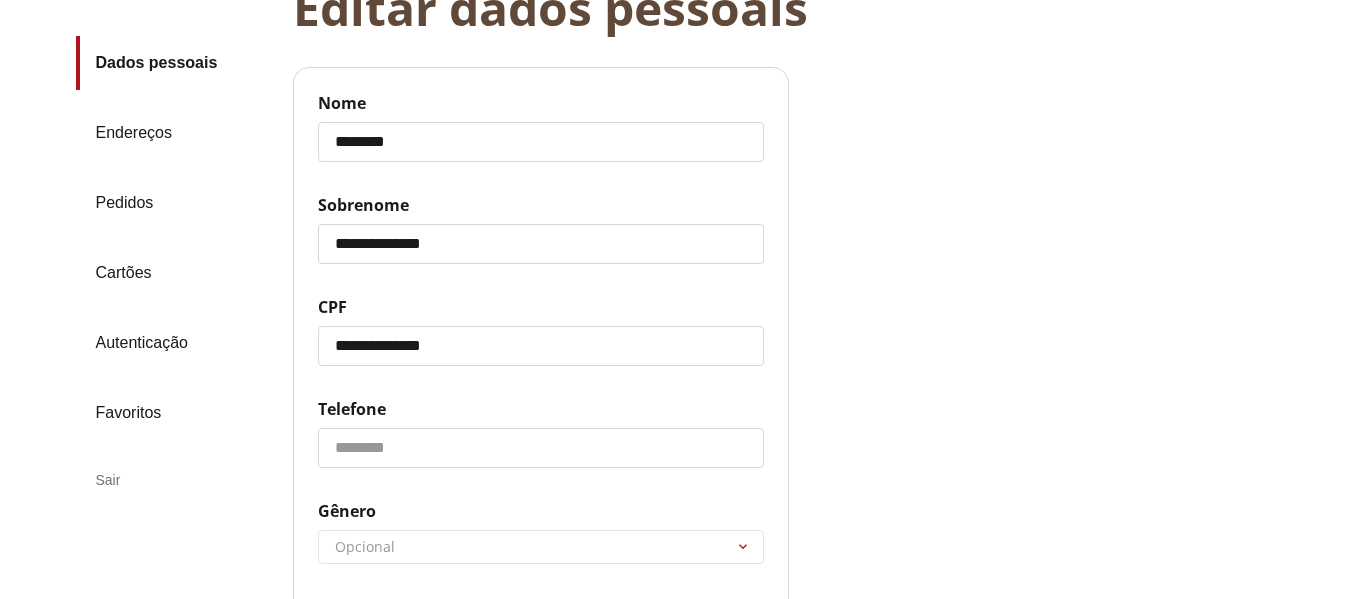 type on "**********" 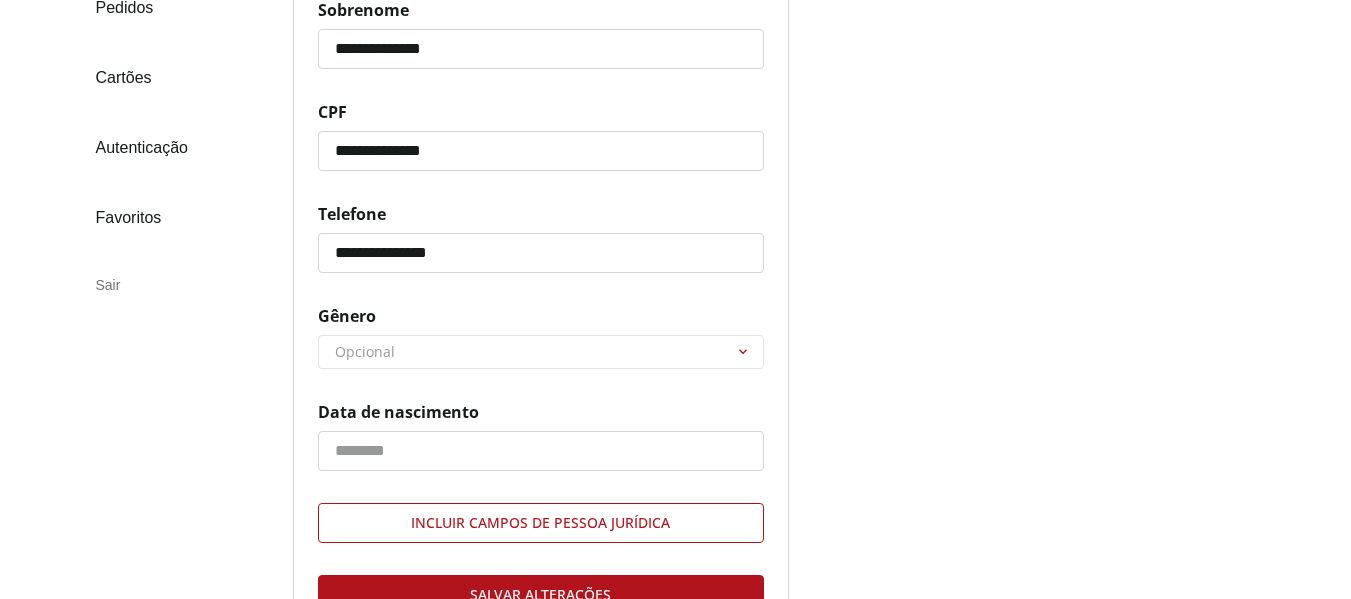 scroll, scrollTop: 400, scrollLeft: 0, axis: vertical 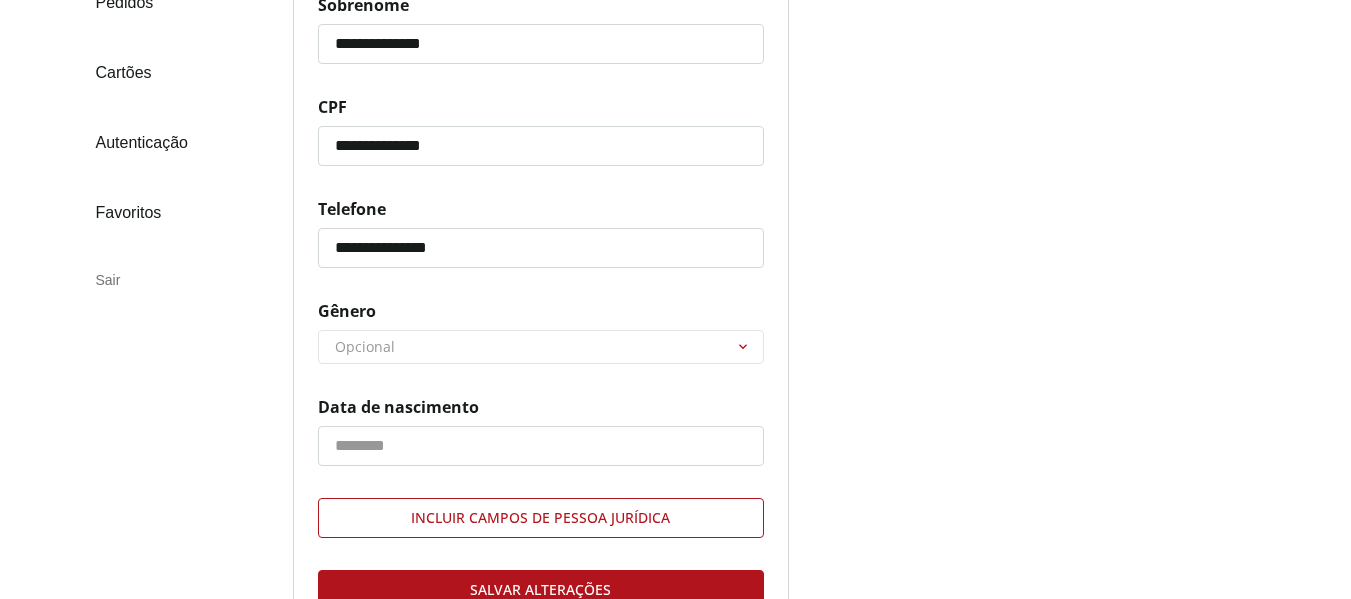 type on "**********" 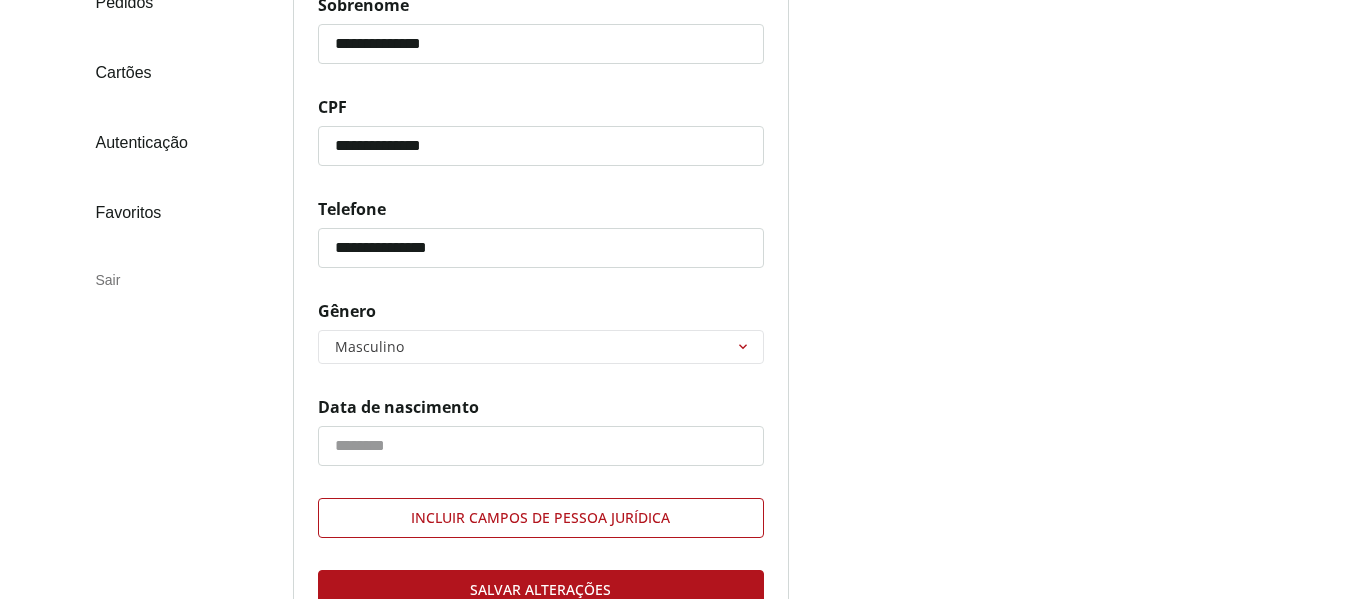 click on "Data de nascimento" 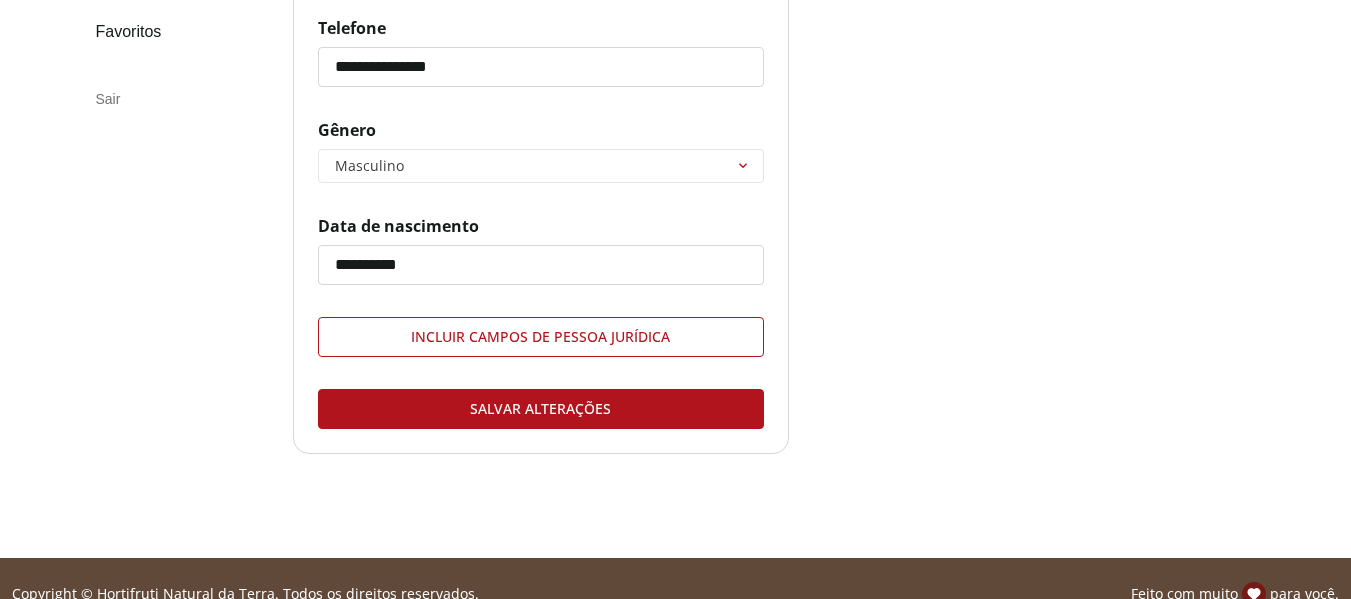 scroll, scrollTop: 612, scrollLeft: 0, axis: vertical 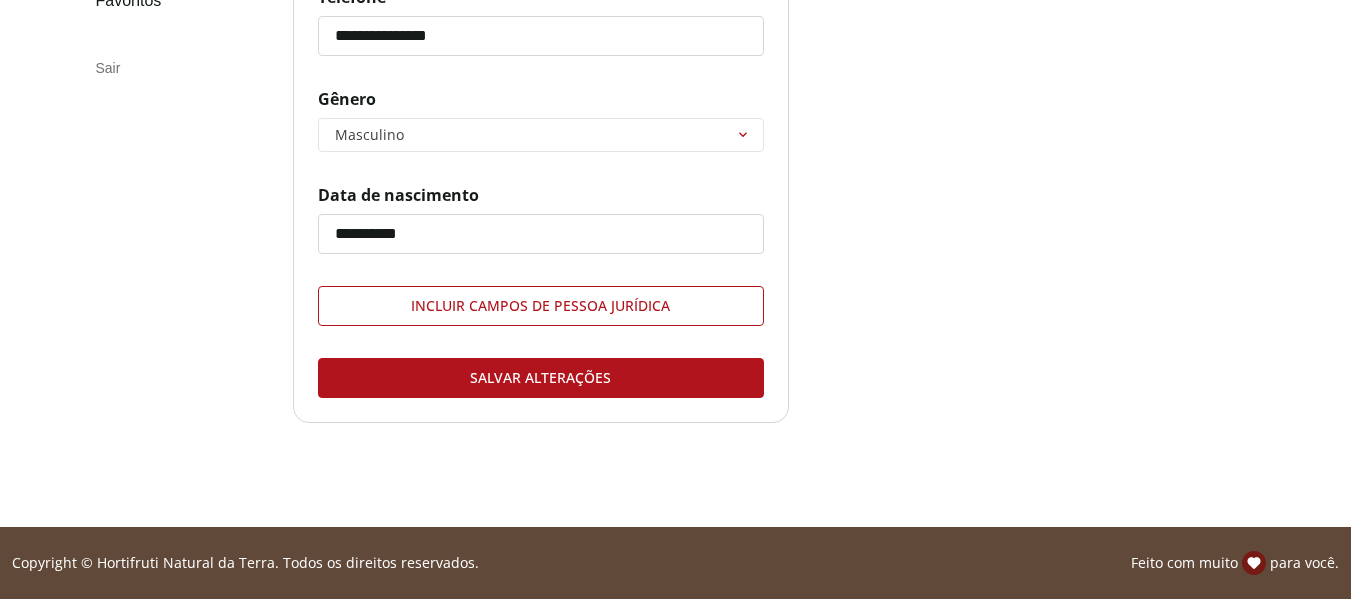 type on "**********" 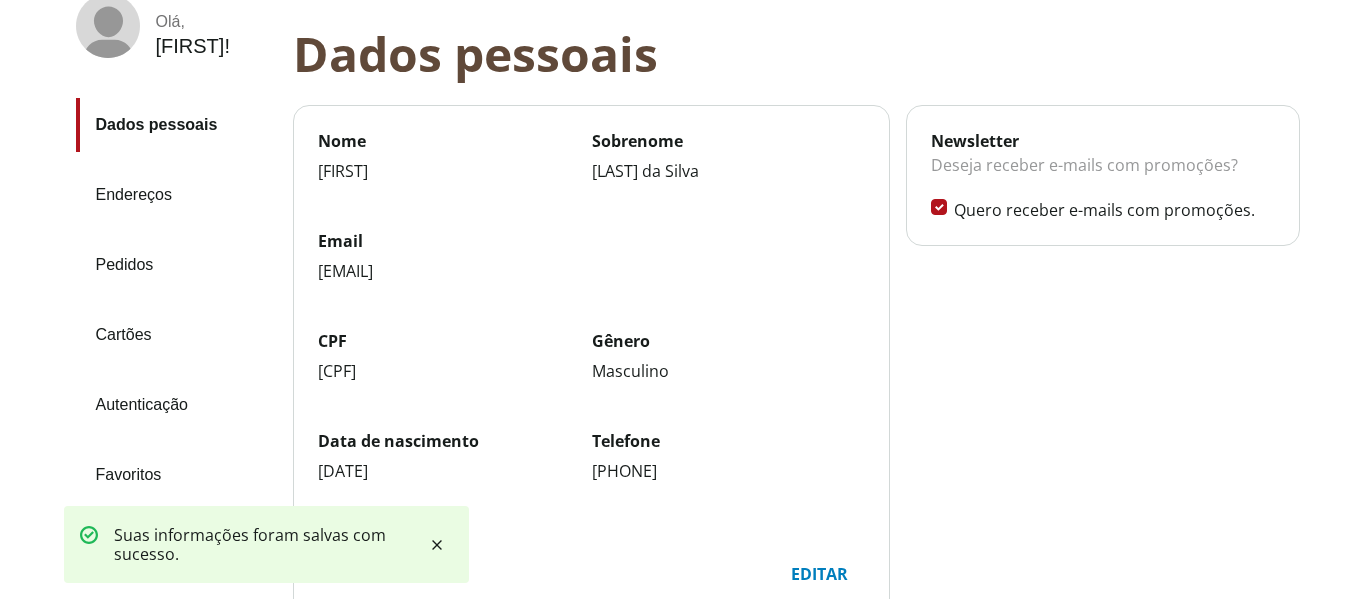 scroll, scrollTop: 34, scrollLeft: 0, axis: vertical 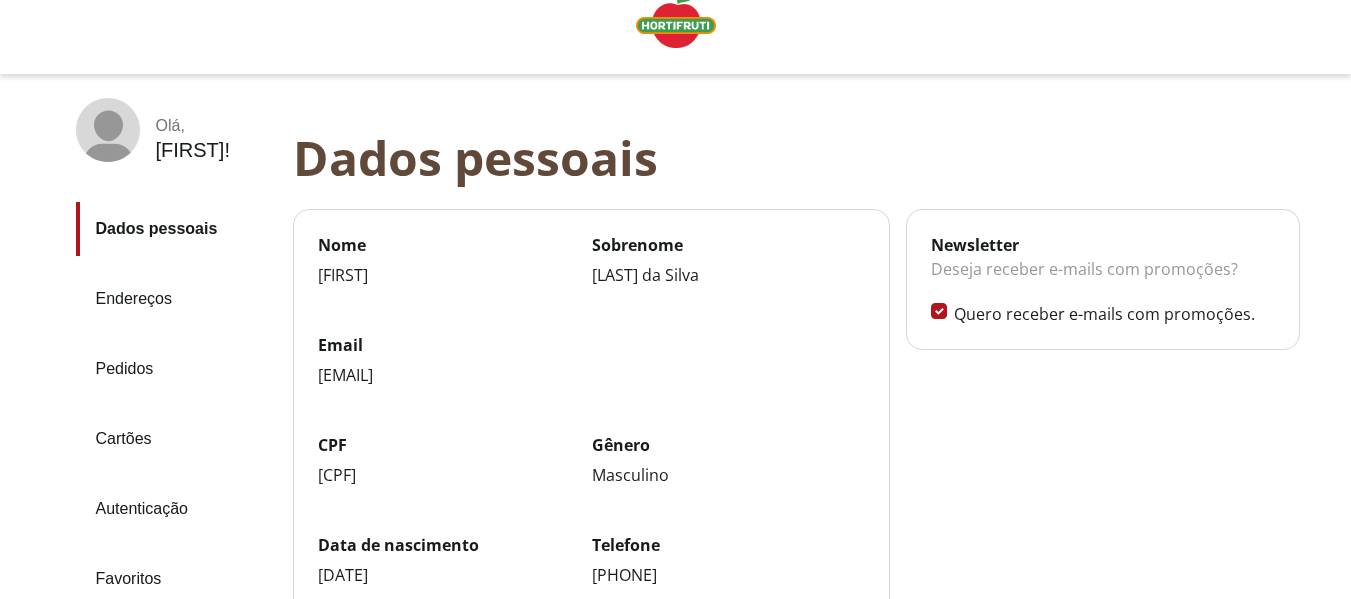 click on "Endereços" at bounding box center [176, 299] 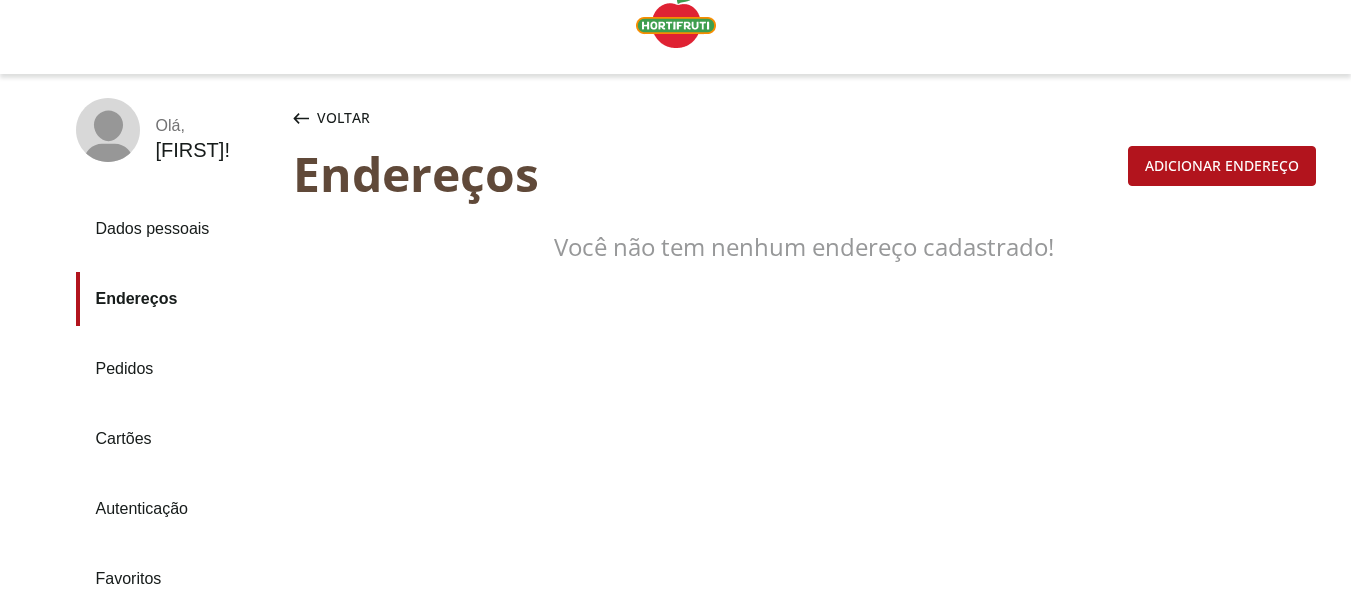 click on "Adicionar endereço" at bounding box center [1222, 166] 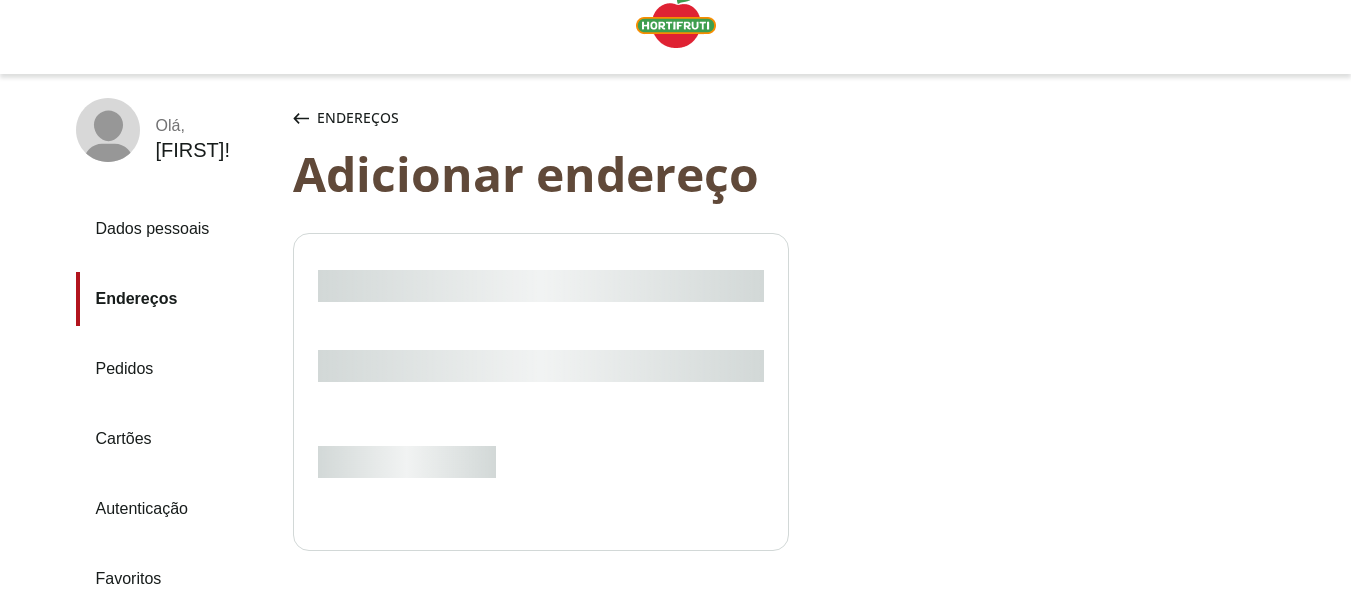 select on "***" 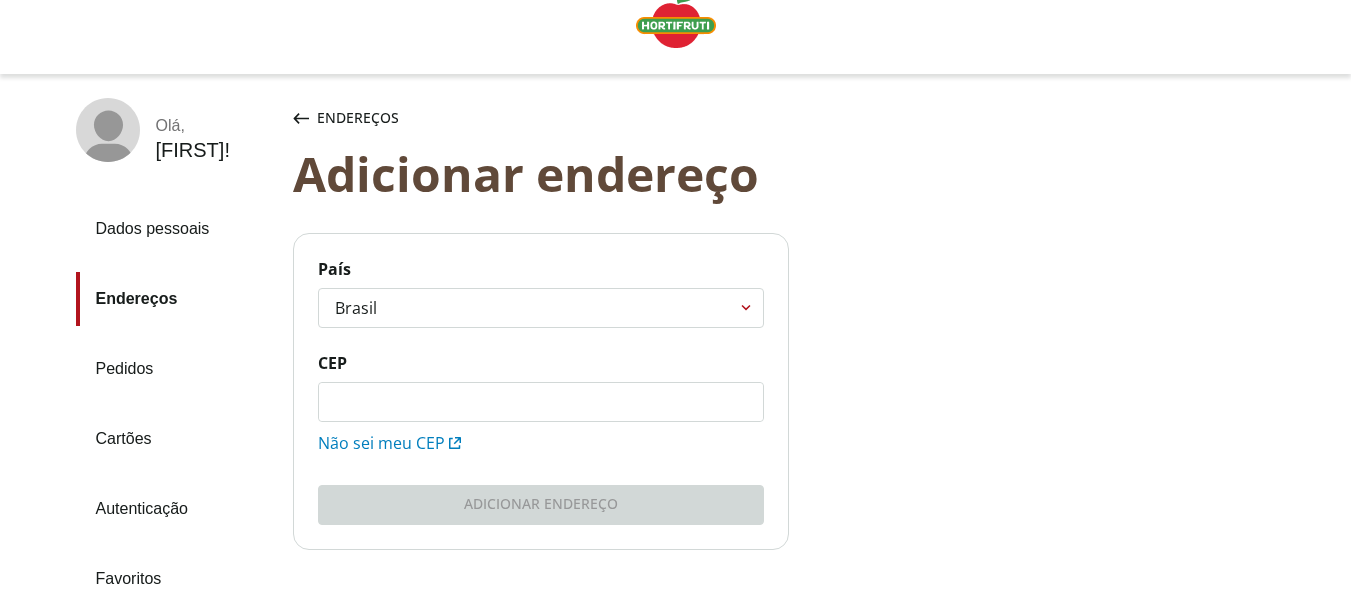 click on "CEP" 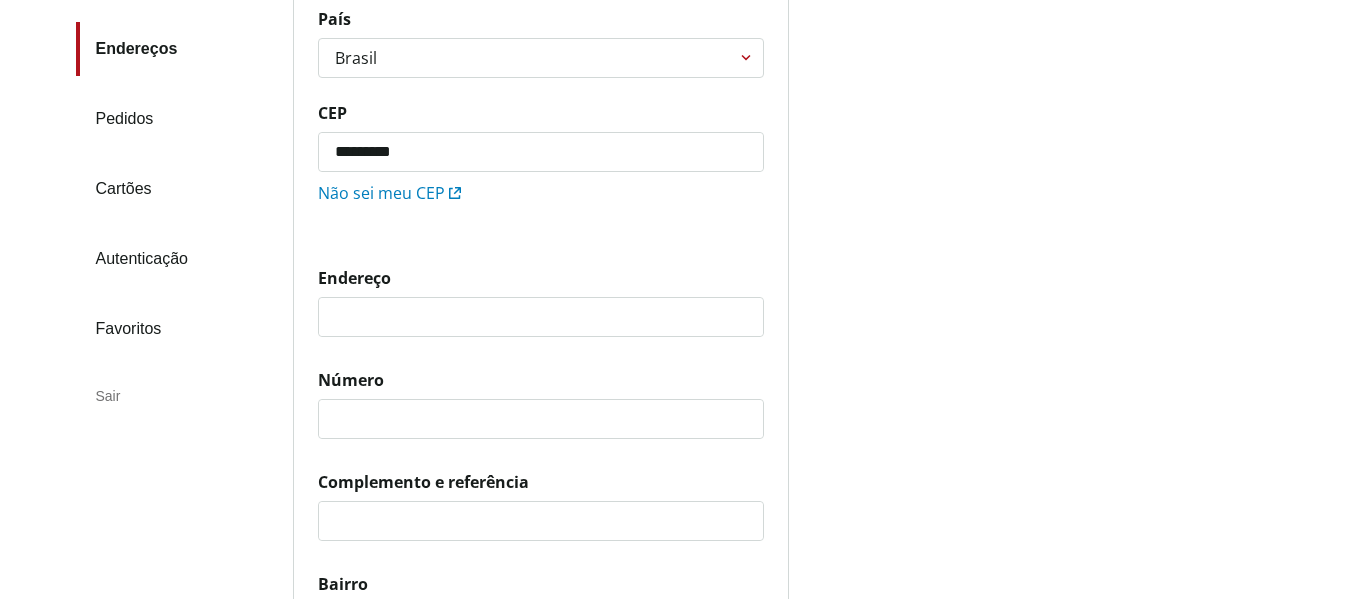 scroll, scrollTop: 134, scrollLeft: 0, axis: vertical 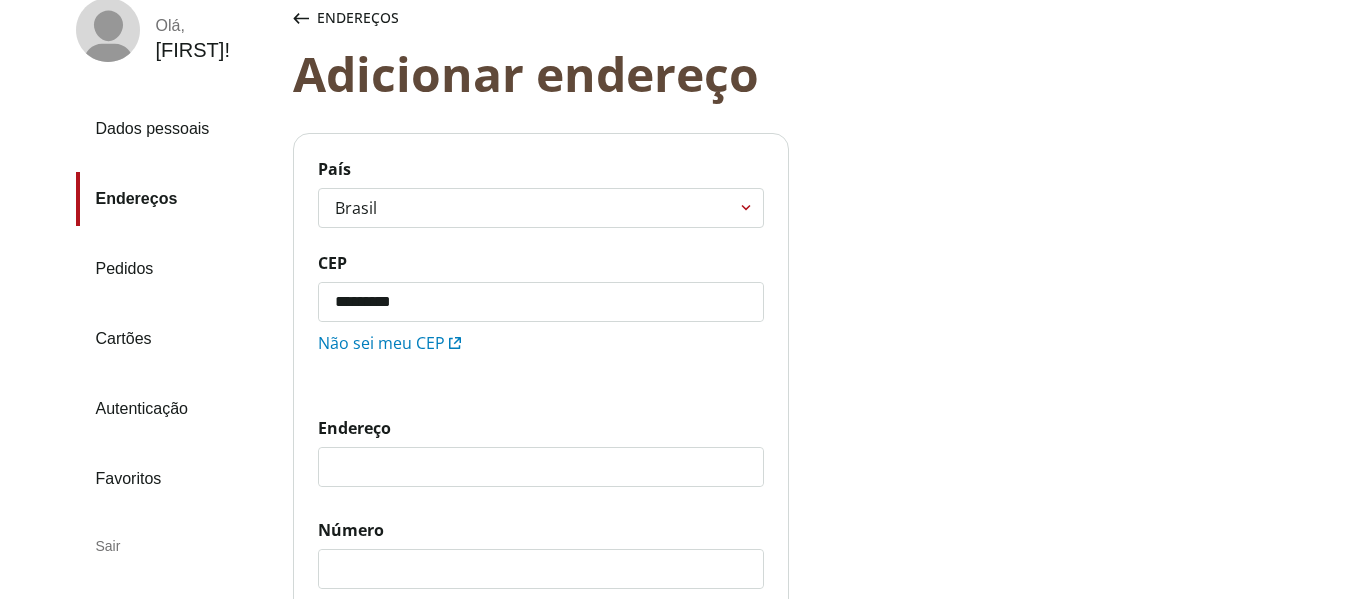 drag, startPoint x: 501, startPoint y: 299, endPoint x: 126, endPoint y: 306, distance: 375.06534 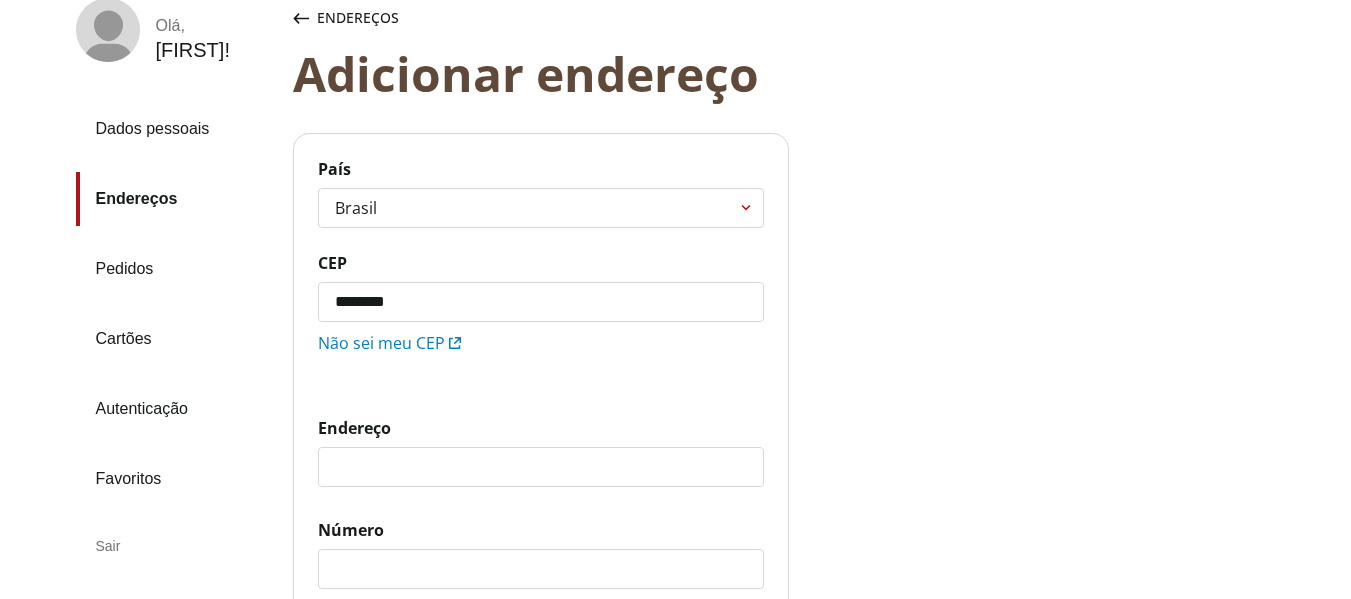 type on "*********" 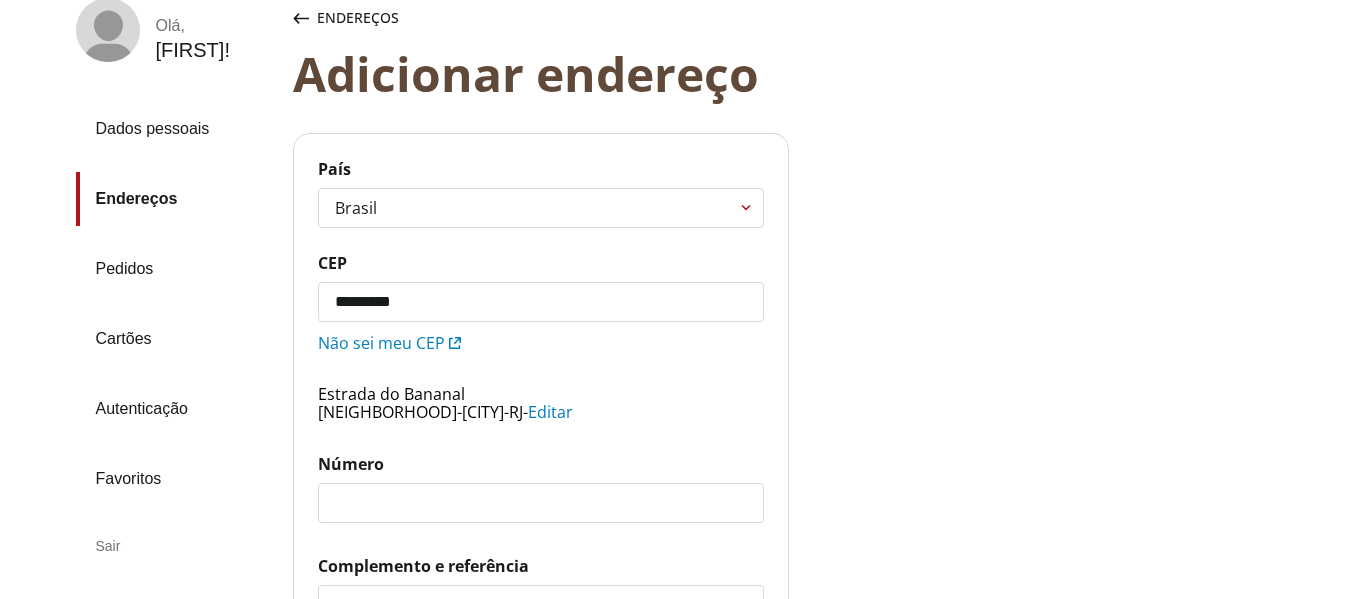 click on "**********" at bounding box center (541, 478) 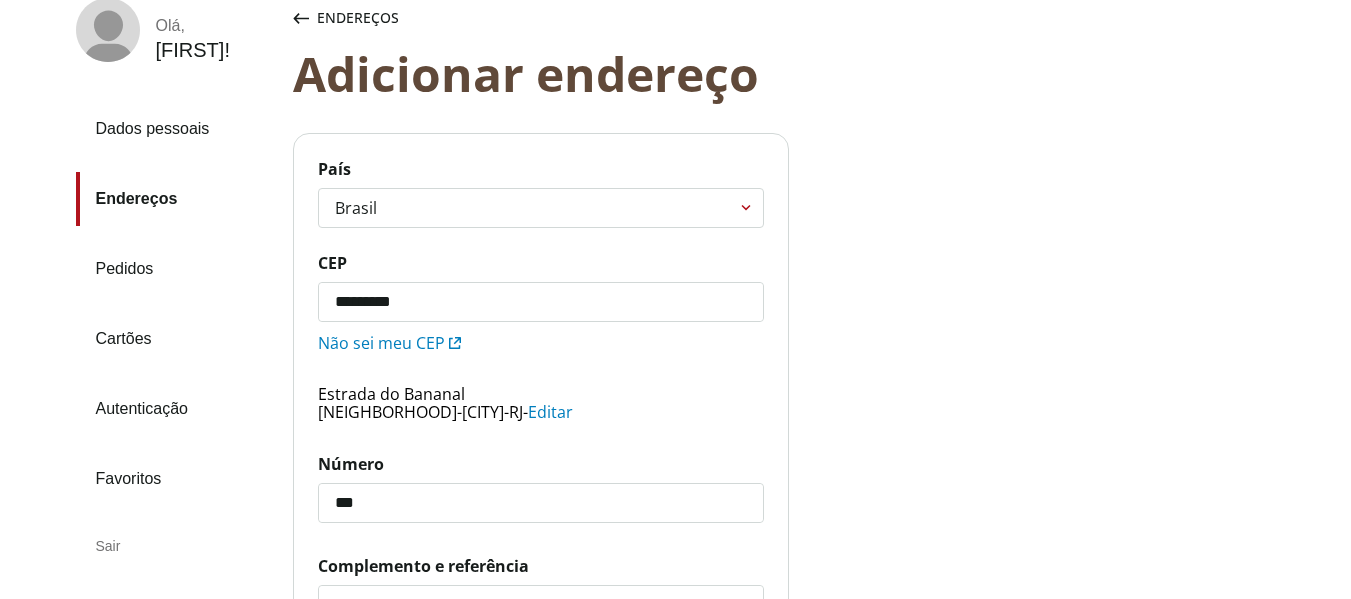 type on "***" 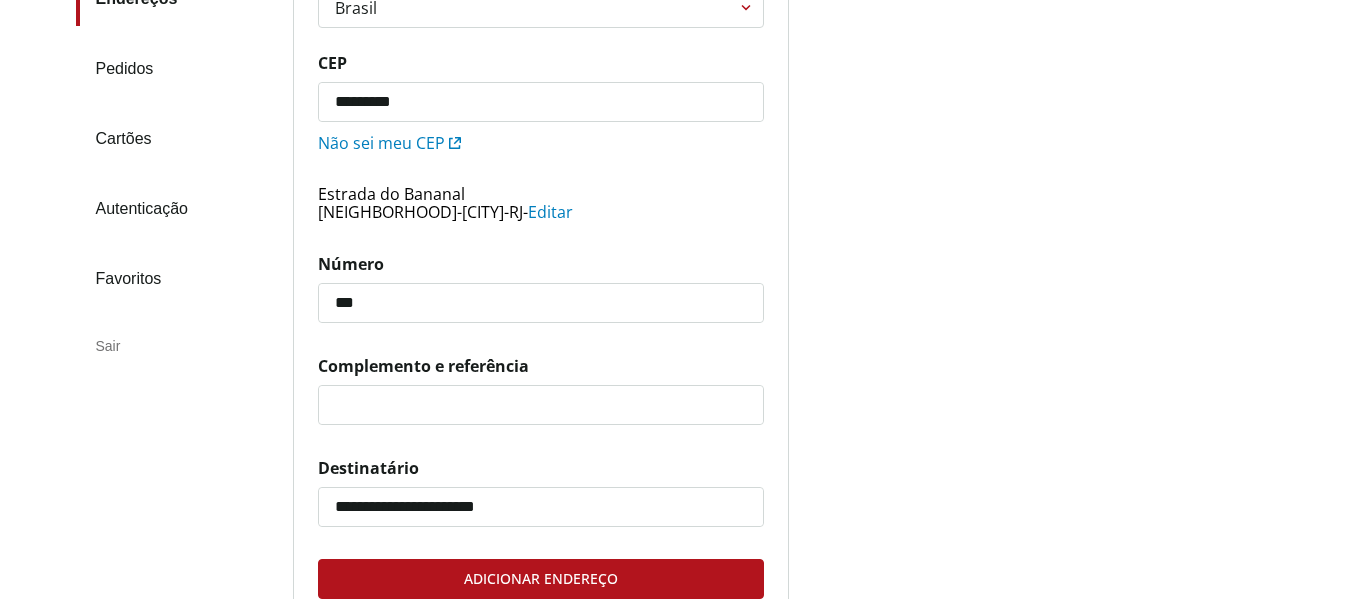 scroll, scrollTop: 359, scrollLeft: 0, axis: vertical 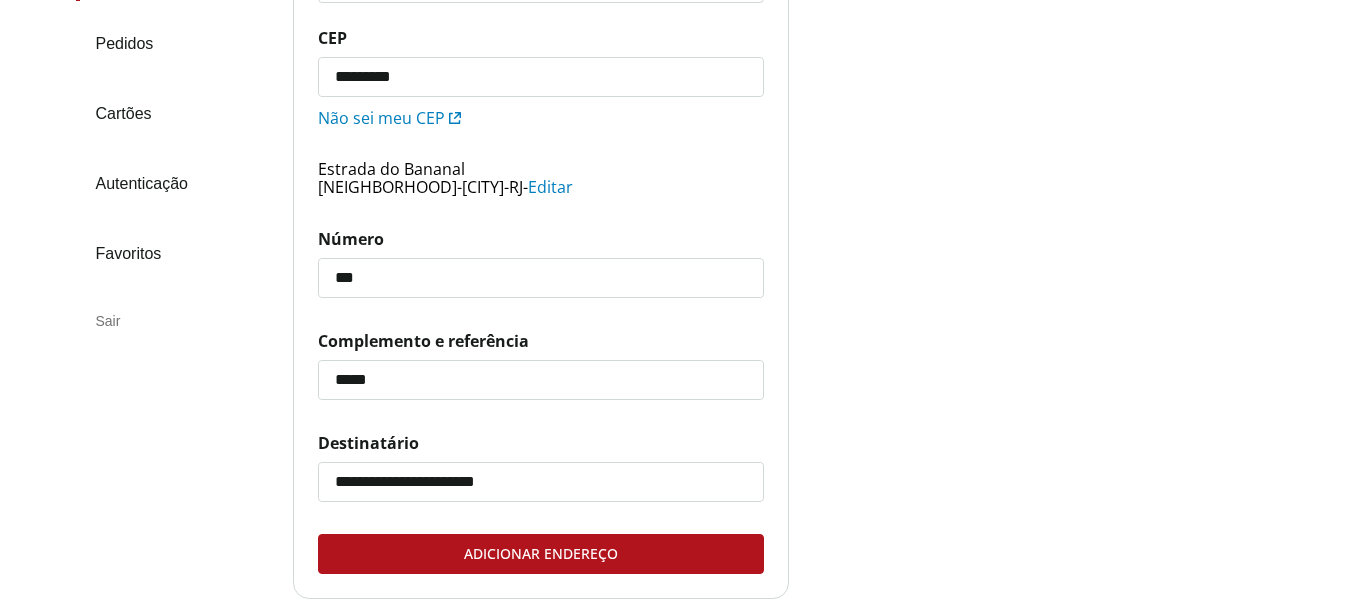 type on "**********" 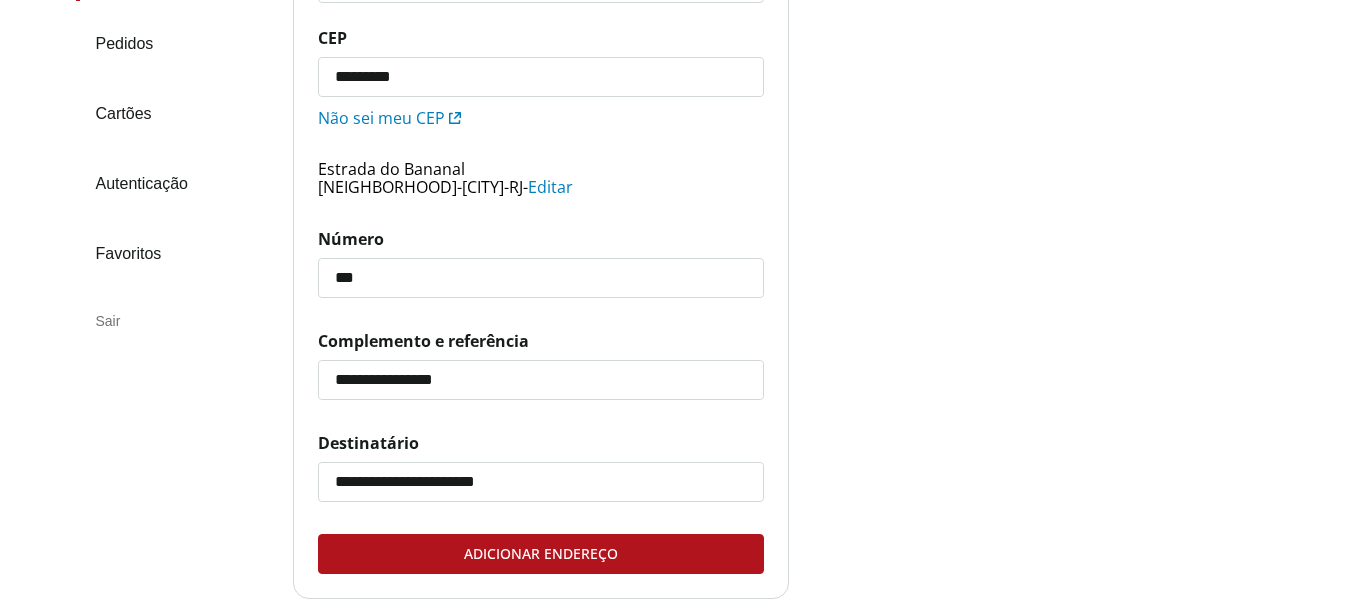 click on "Adicionar endereço" at bounding box center [541, 554] 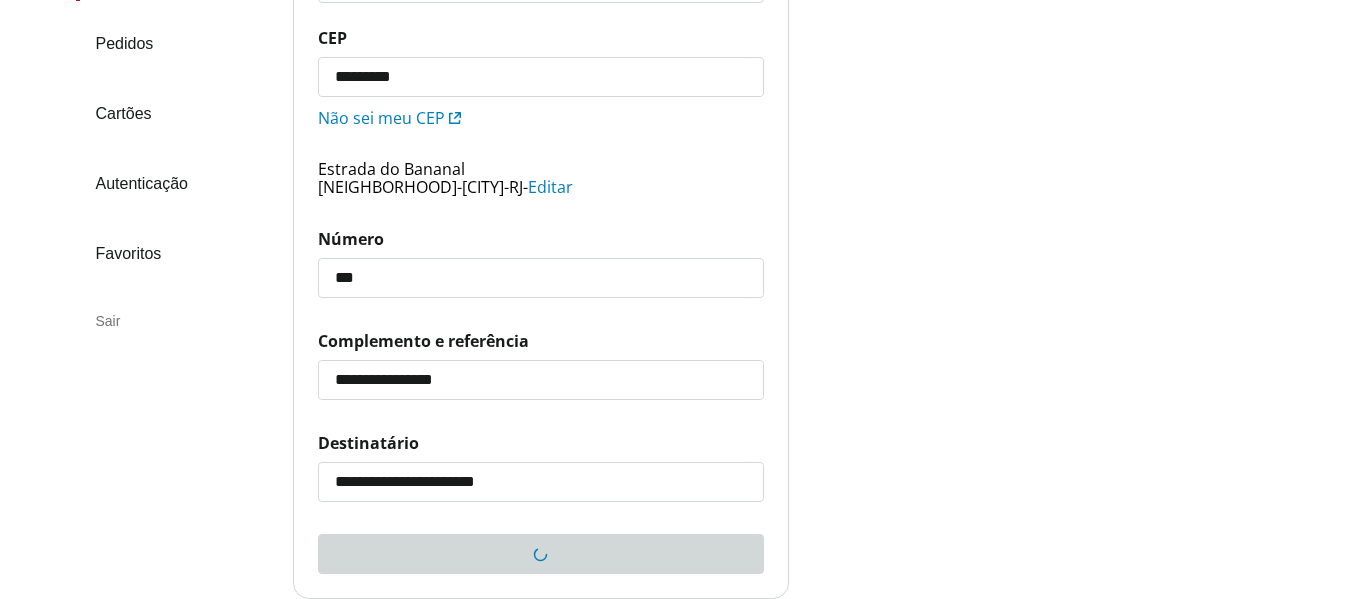 scroll, scrollTop: 34, scrollLeft: 0, axis: vertical 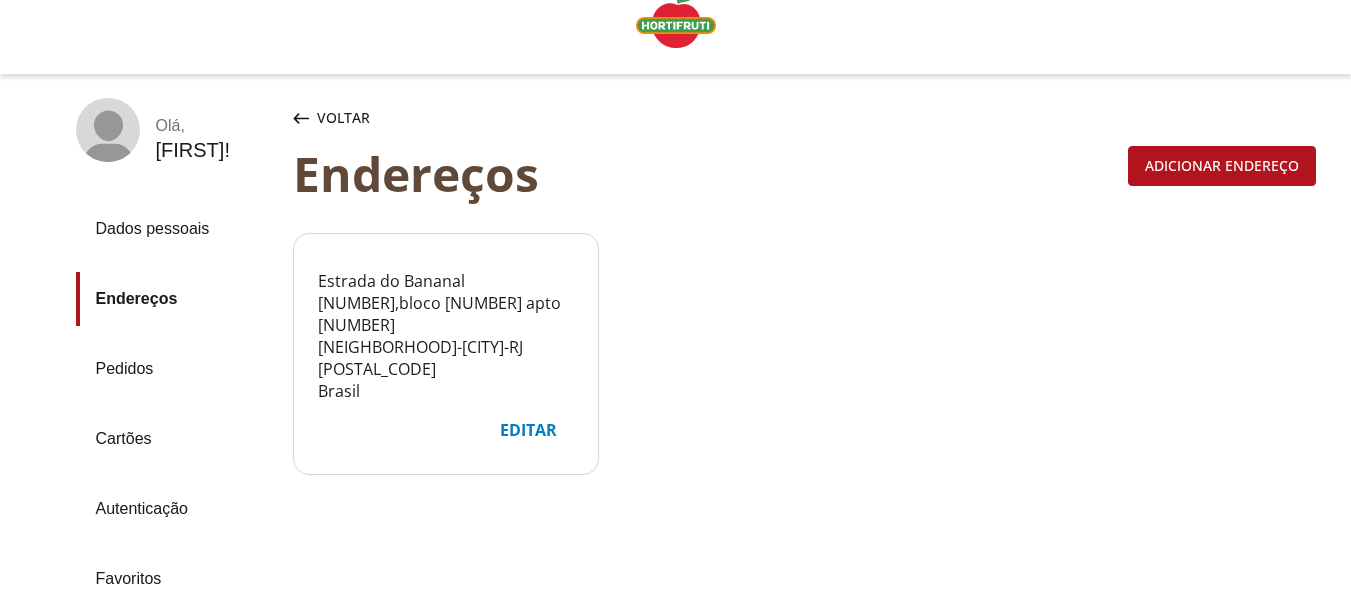 click on "Adicionar endereço" at bounding box center [1222, 166] 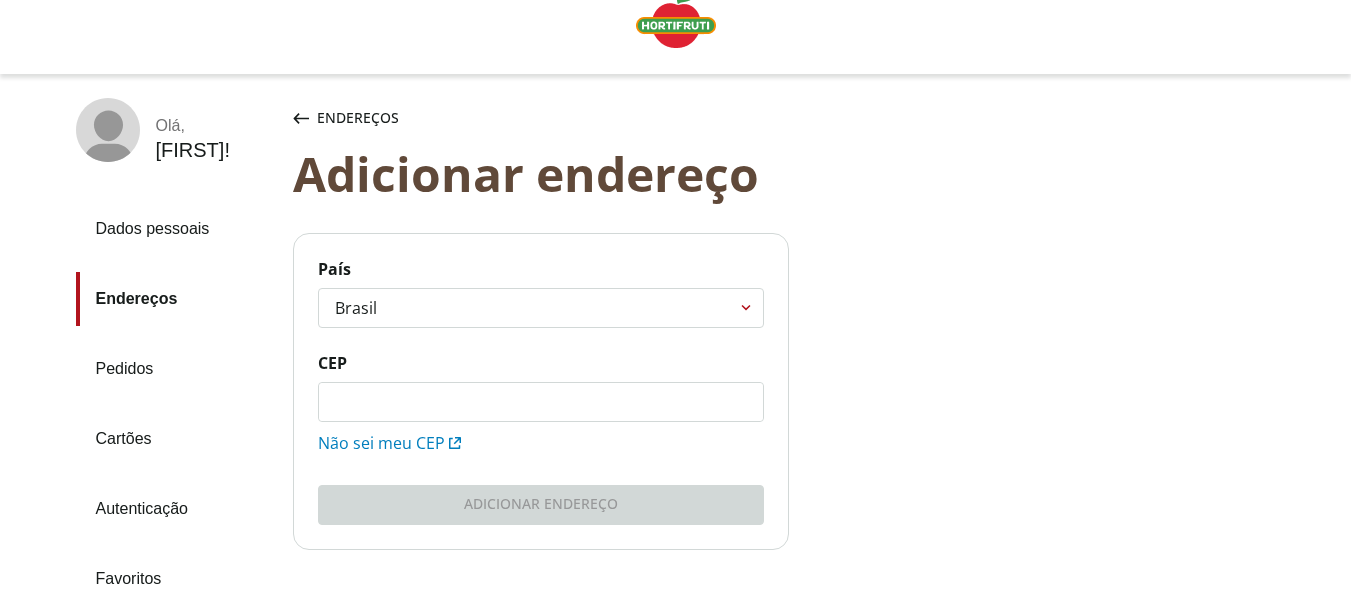 click on "CEP" 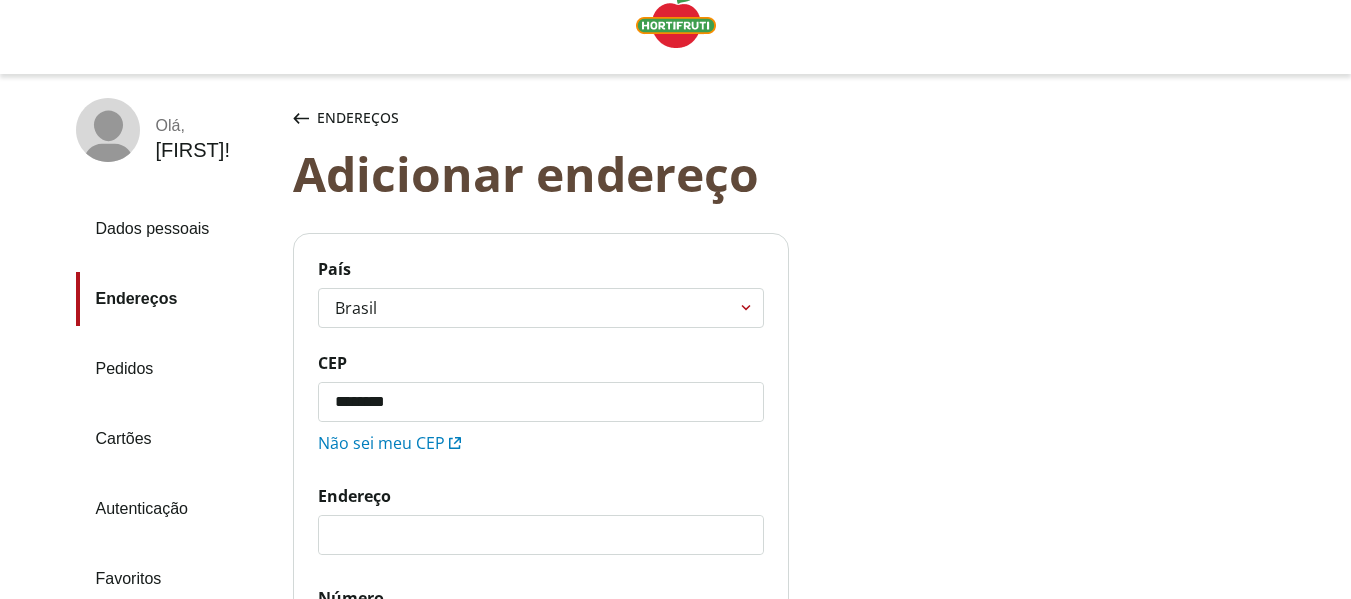 type on "*********" 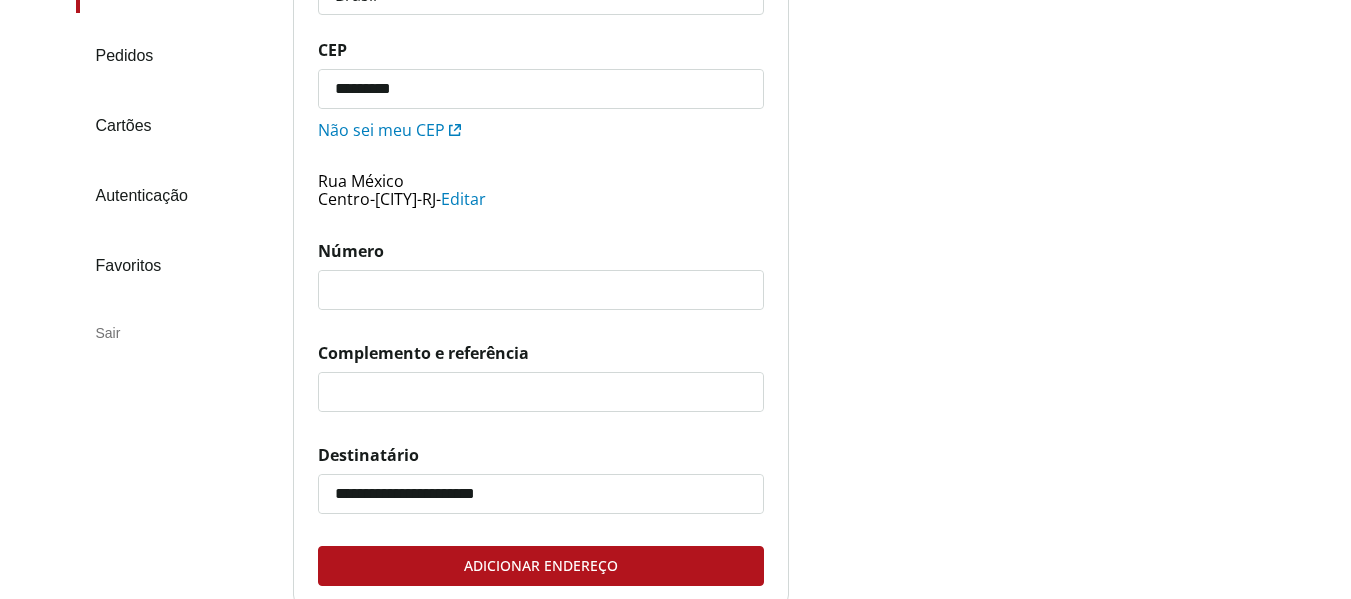 scroll, scrollTop: 357, scrollLeft: 0, axis: vertical 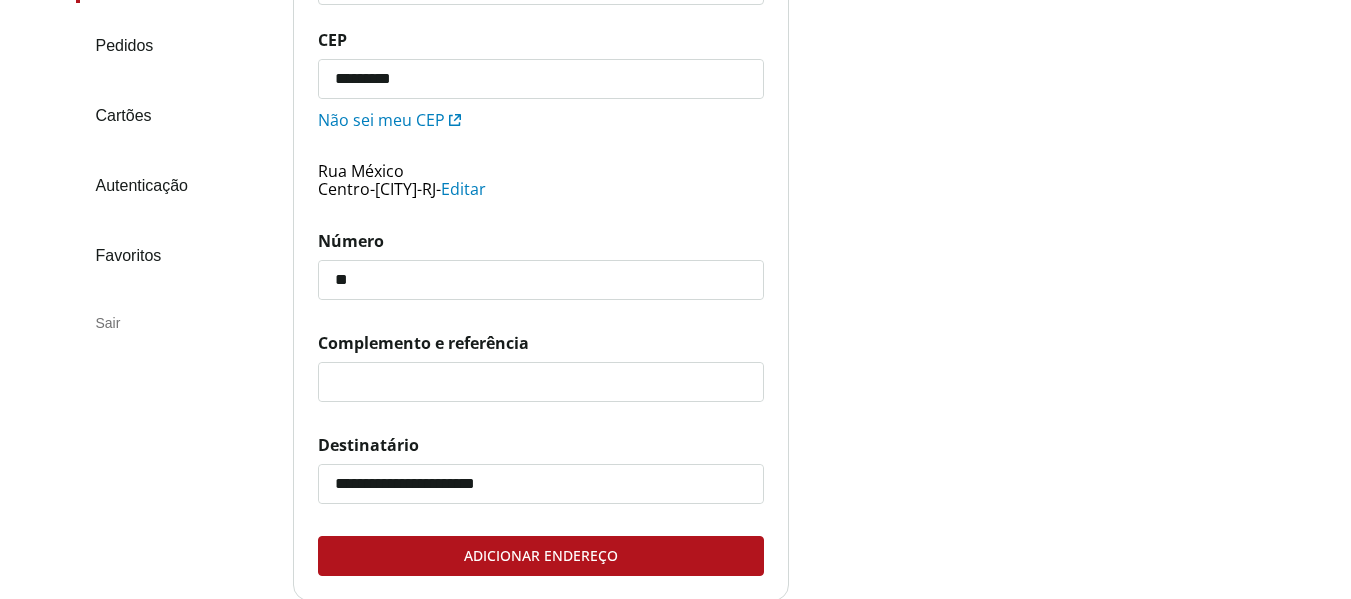 type on "**" 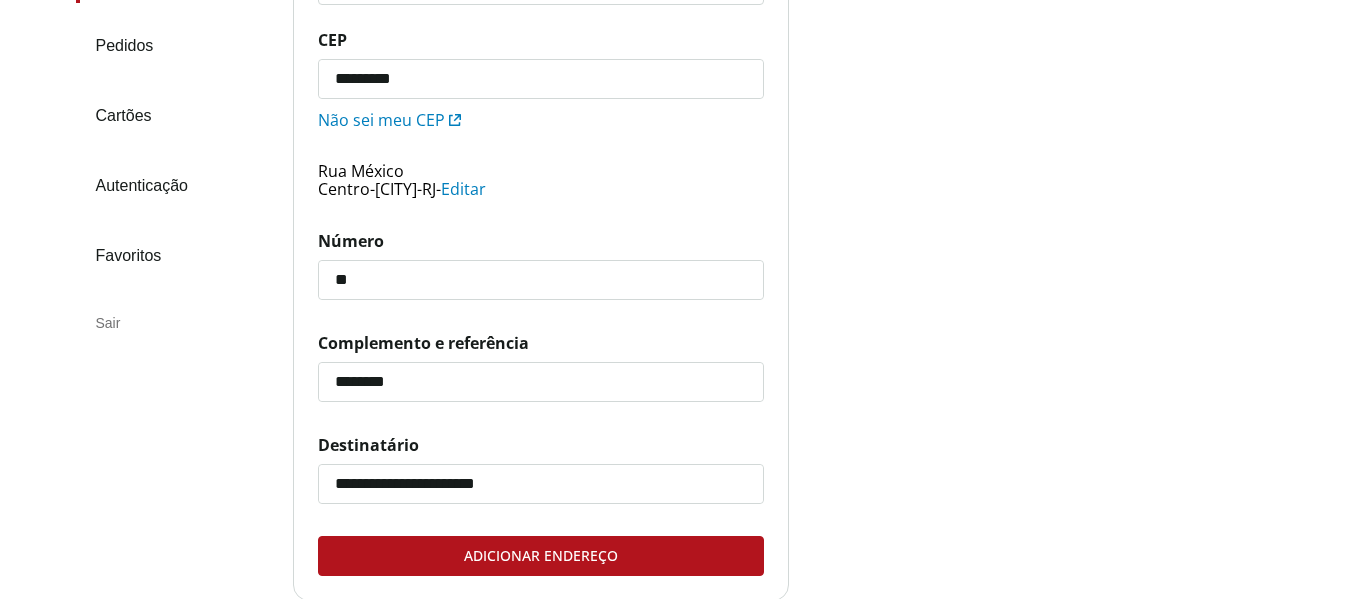 type on "********" 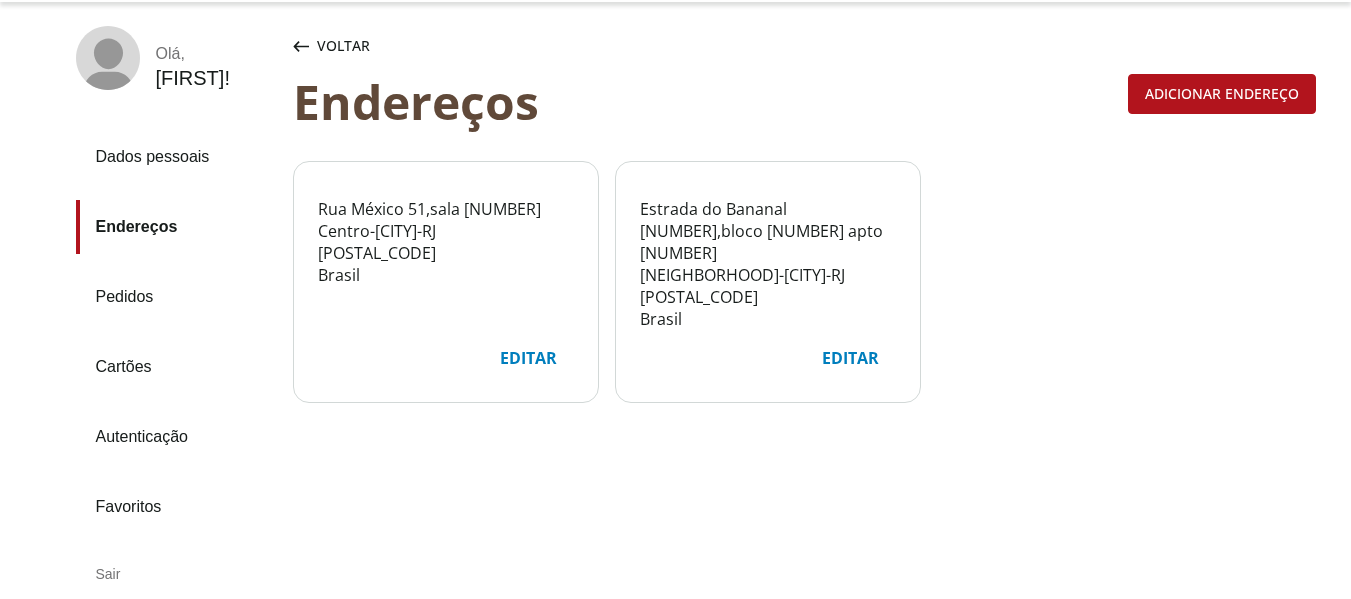 scroll, scrollTop: 234, scrollLeft: 0, axis: vertical 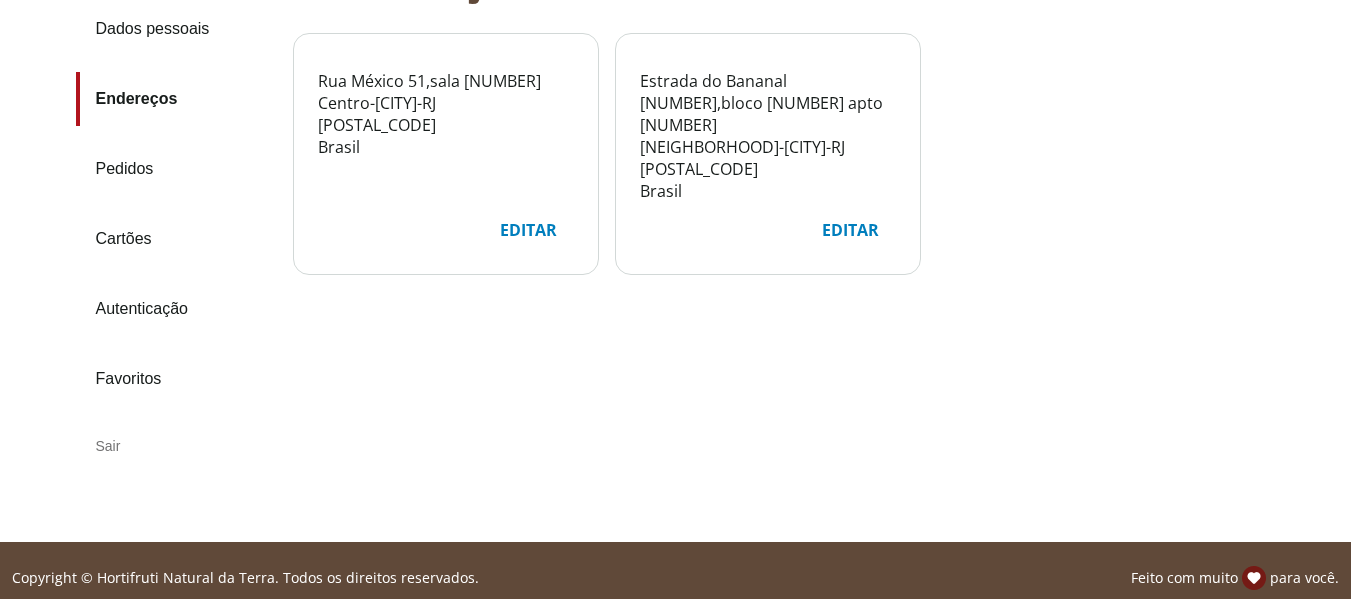 click on "Autenticação" at bounding box center (176, 309) 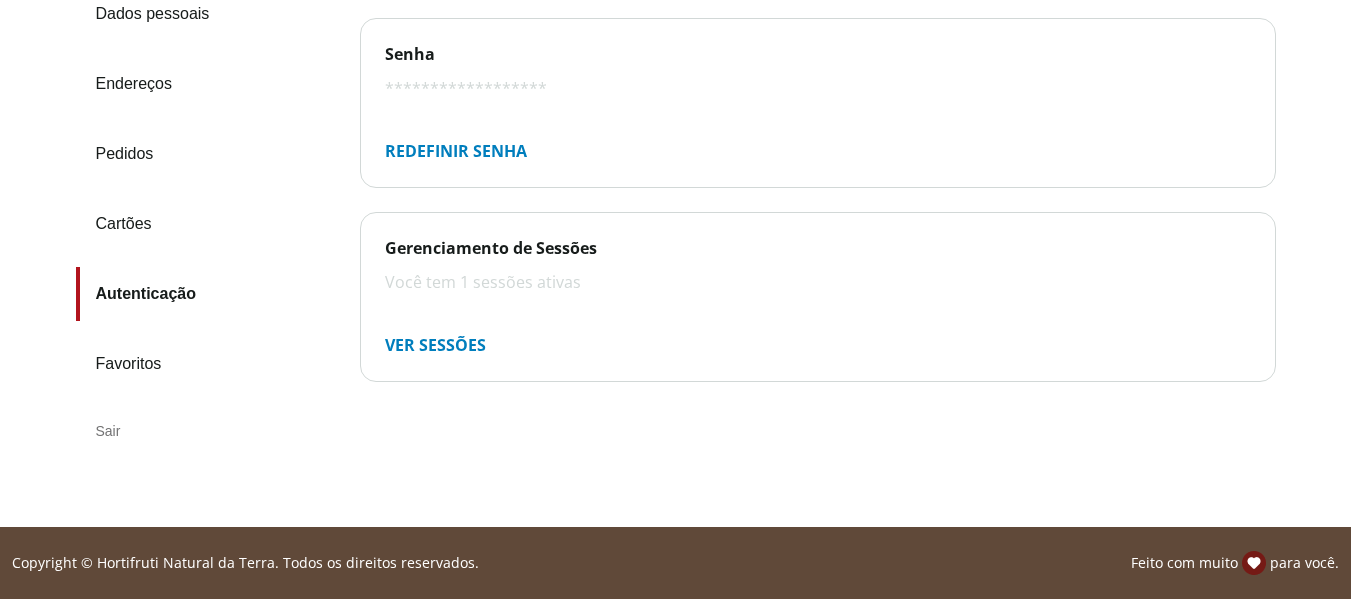 scroll, scrollTop: 0, scrollLeft: 0, axis: both 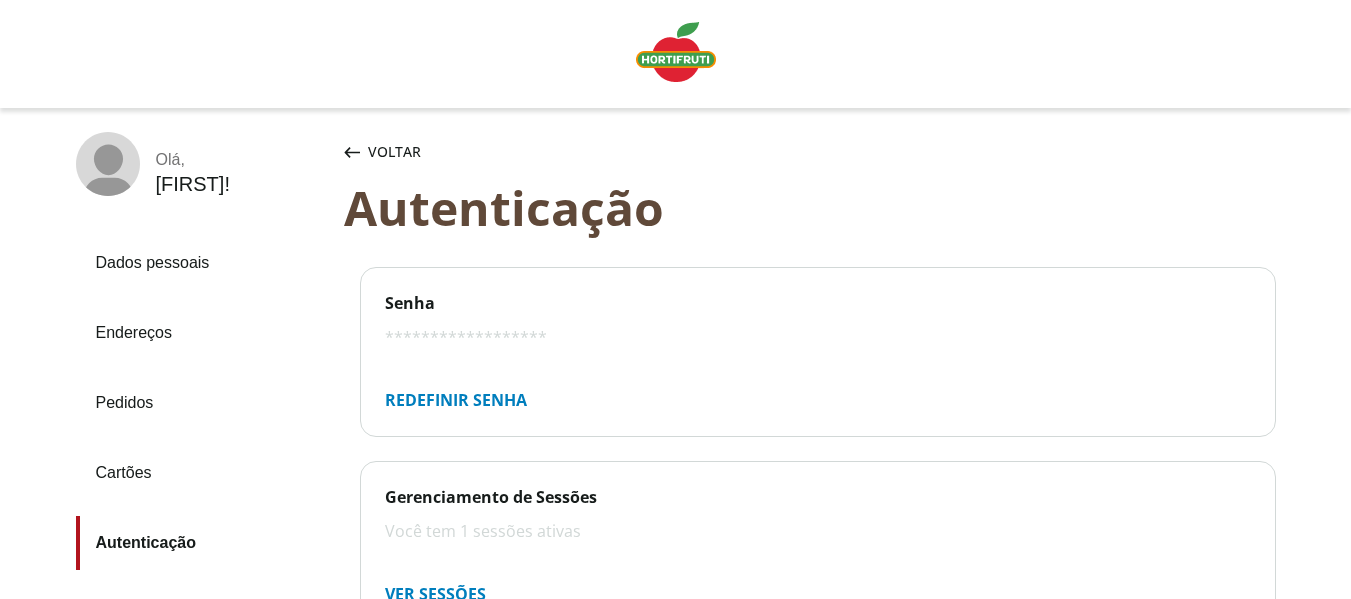 click on "Dados pessoais" at bounding box center [202, 263] 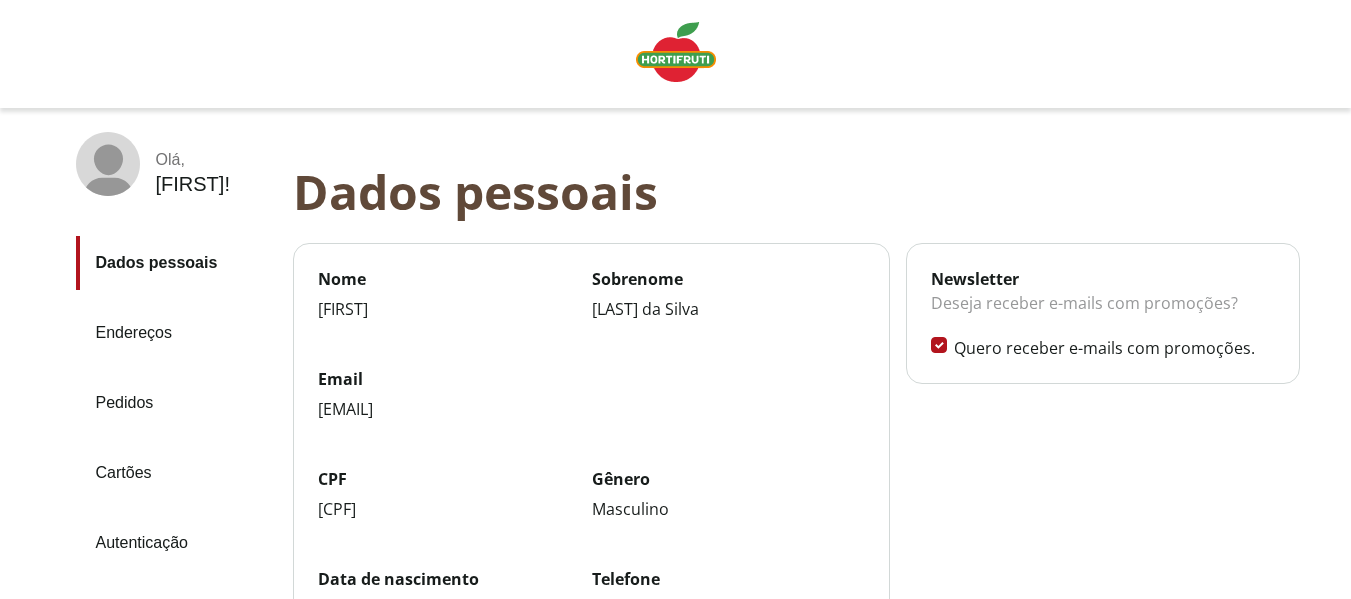 click at bounding box center [676, 52] 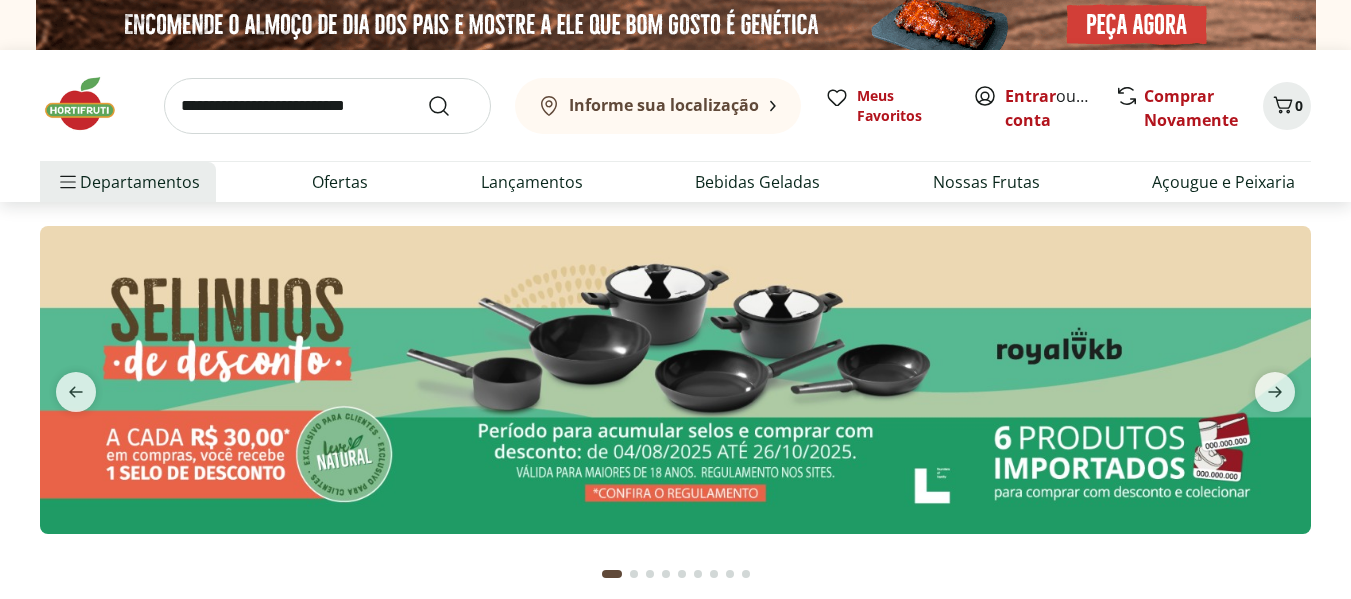 scroll, scrollTop: 0, scrollLeft: 0, axis: both 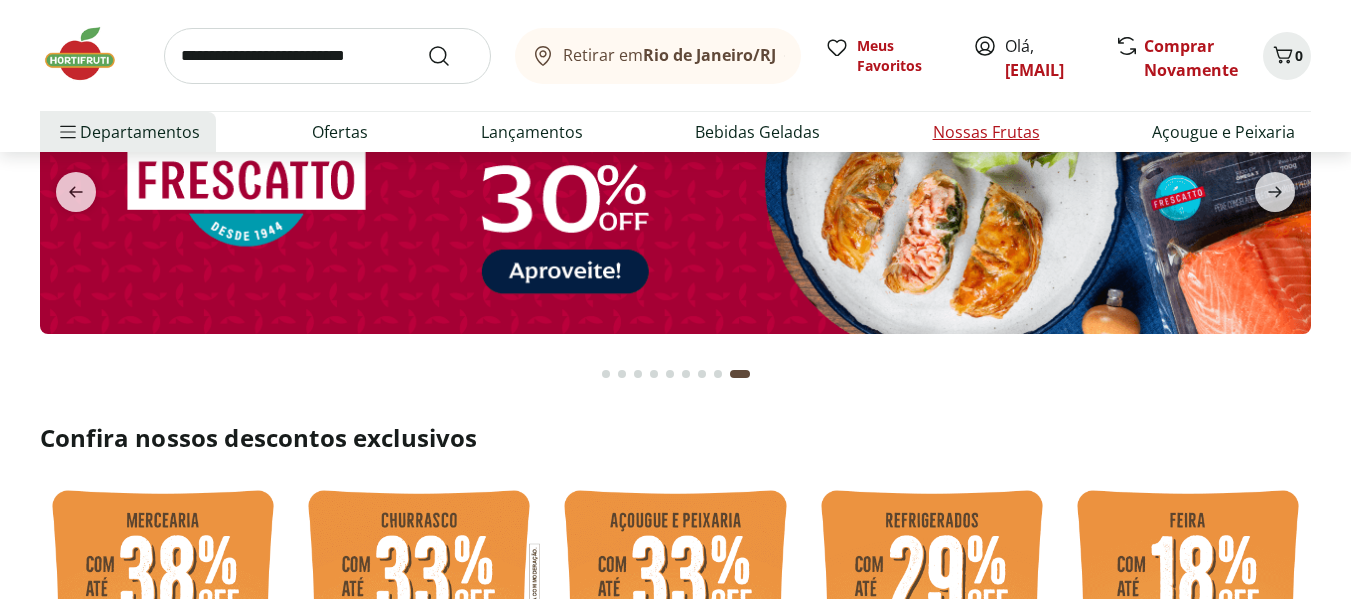 click on "Nossas Frutas" at bounding box center [986, 132] 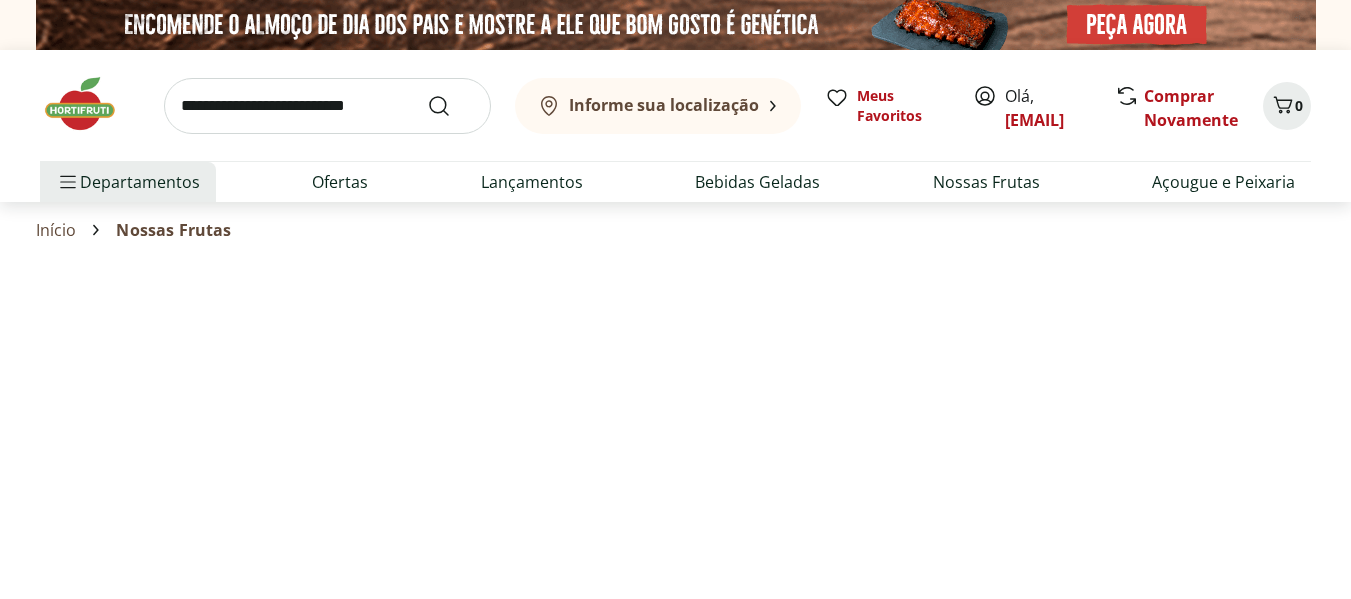 select on "**********" 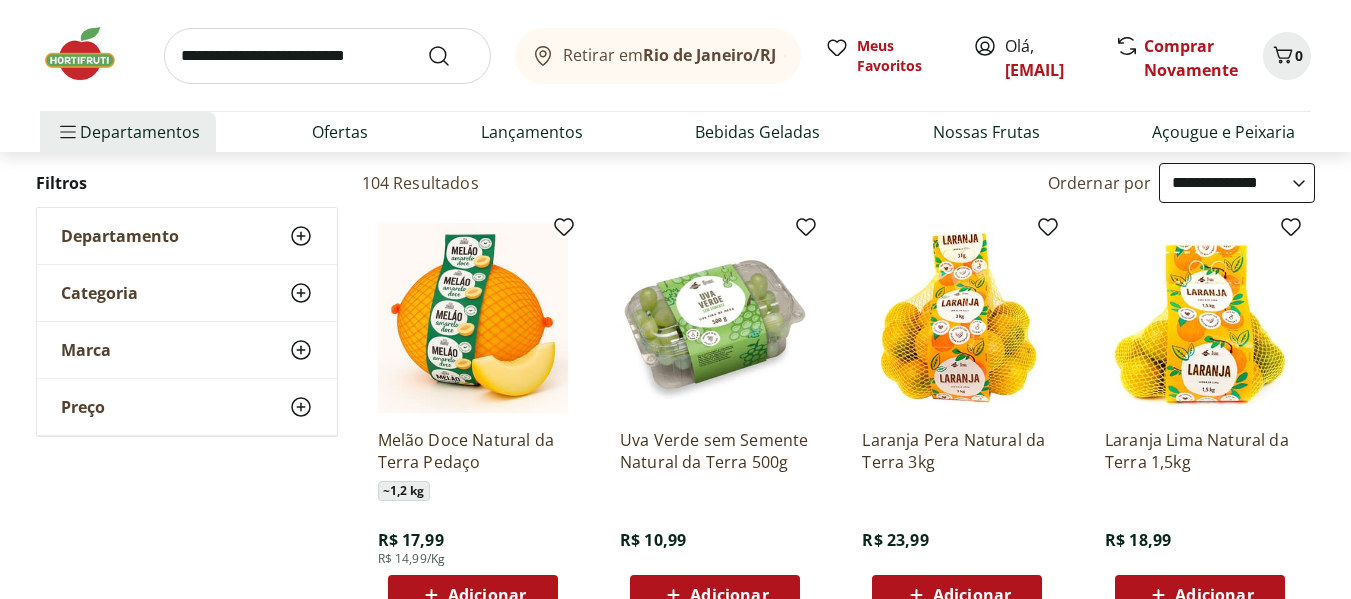 scroll, scrollTop: 0, scrollLeft: 0, axis: both 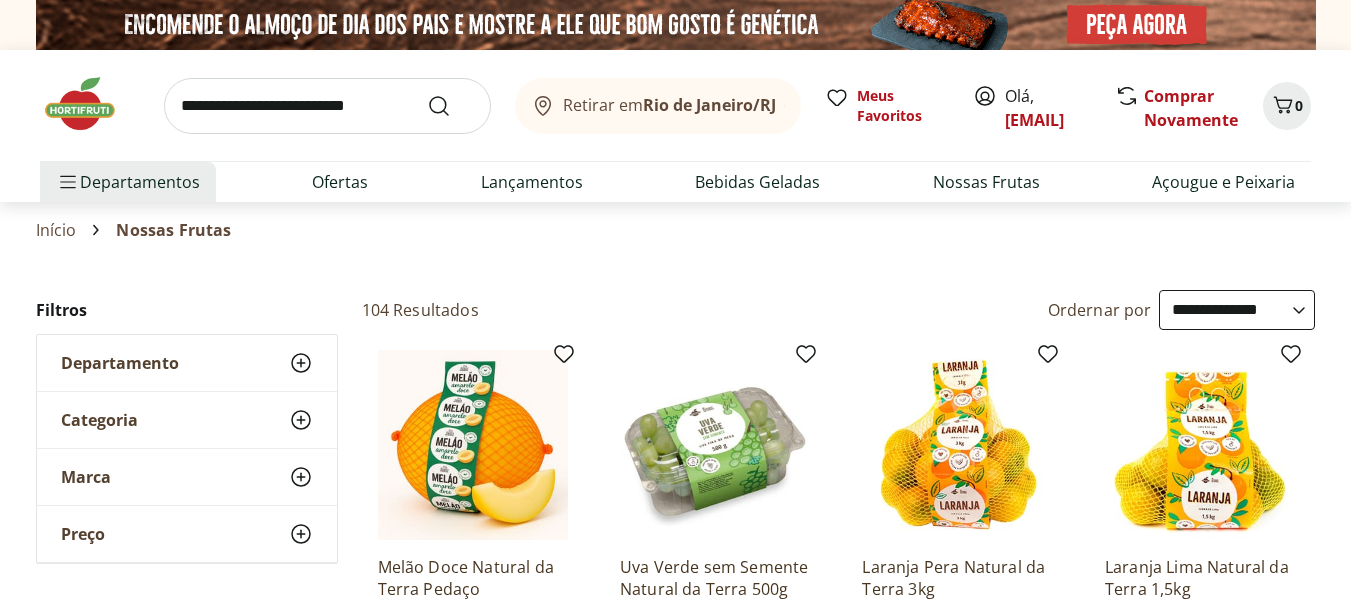 click on "**********" at bounding box center (1237, 310) 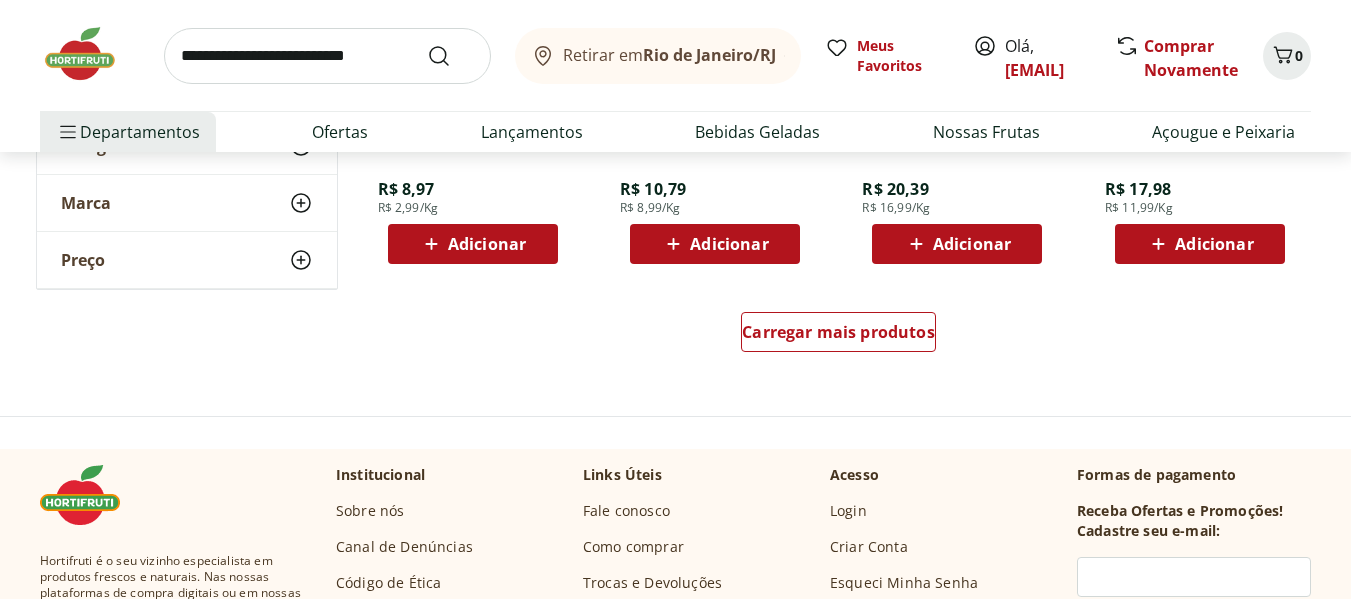 scroll, scrollTop: 1400, scrollLeft: 0, axis: vertical 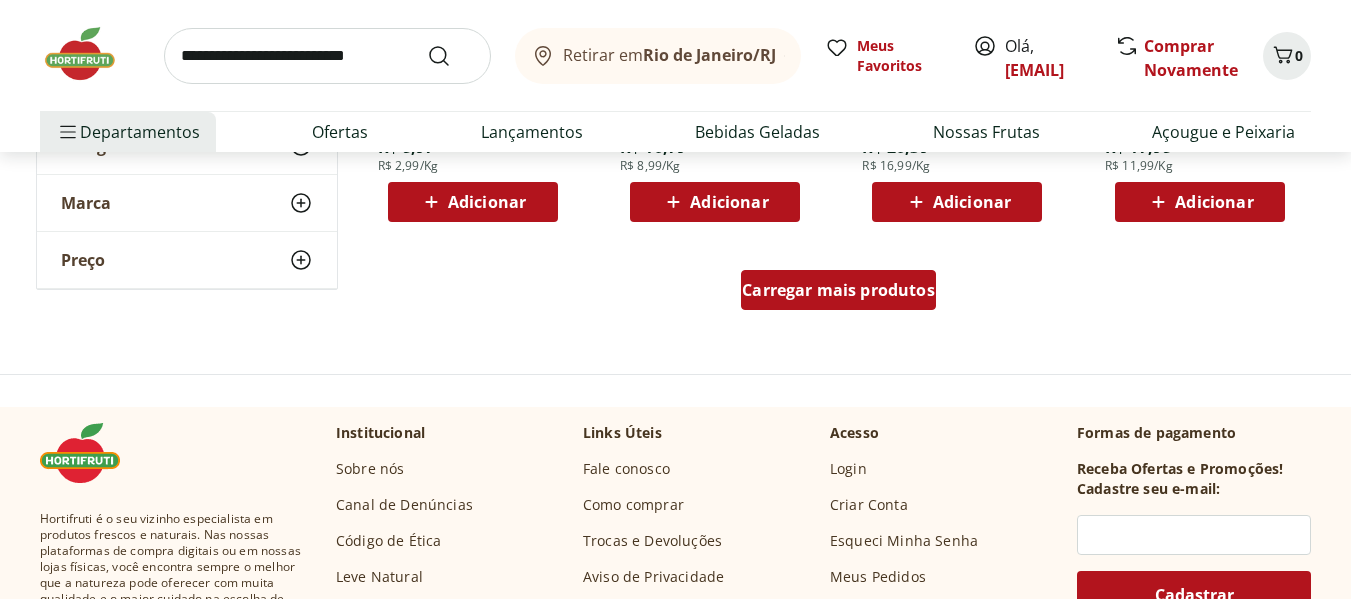 click on "Carregar mais produtos" at bounding box center (838, 290) 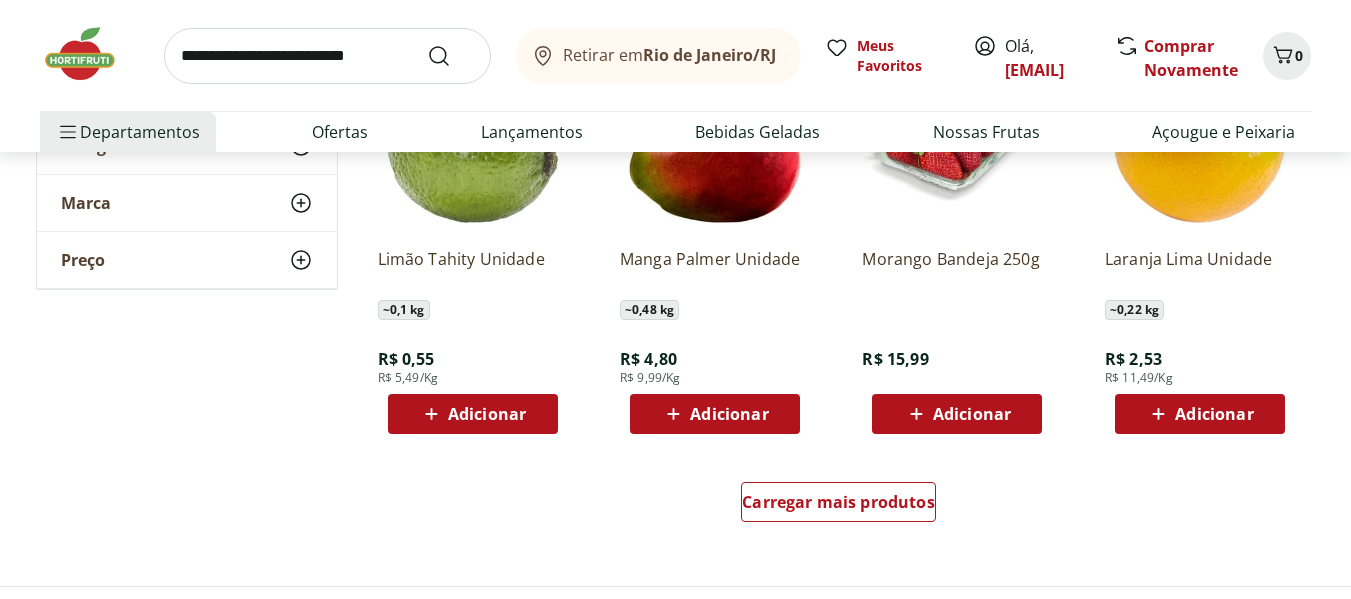 scroll, scrollTop: 2500, scrollLeft: 0, axis: vertical 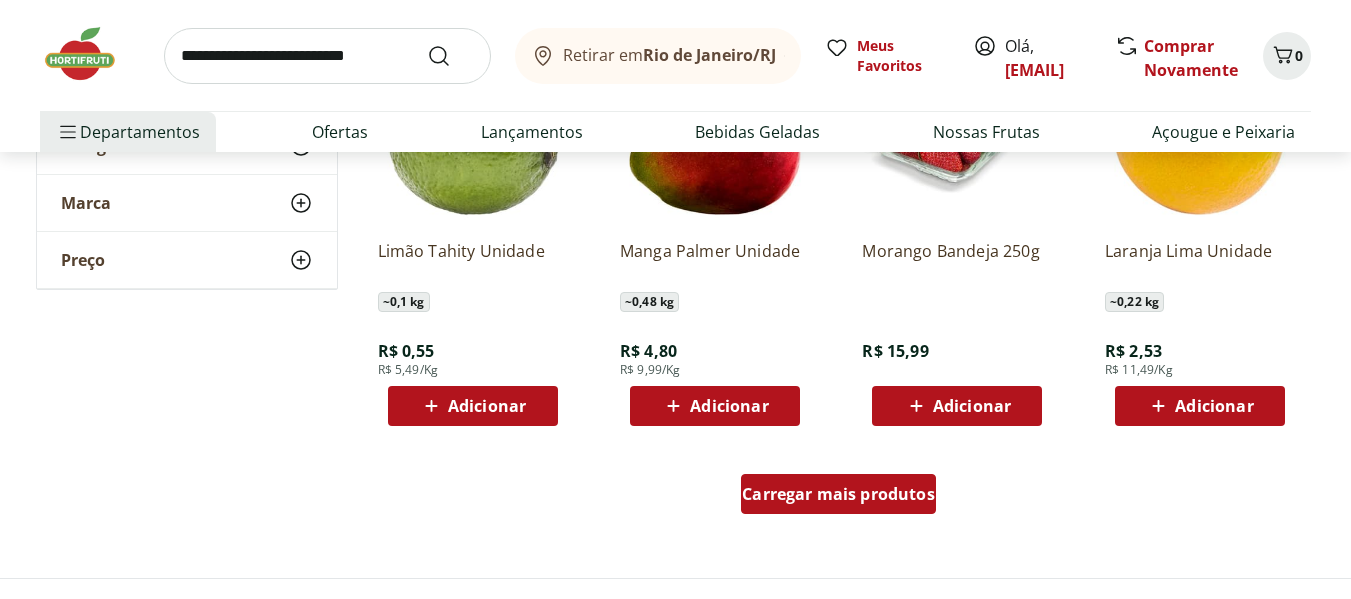 click on "Carregar mais produtos" at bounding box center [838, 494] 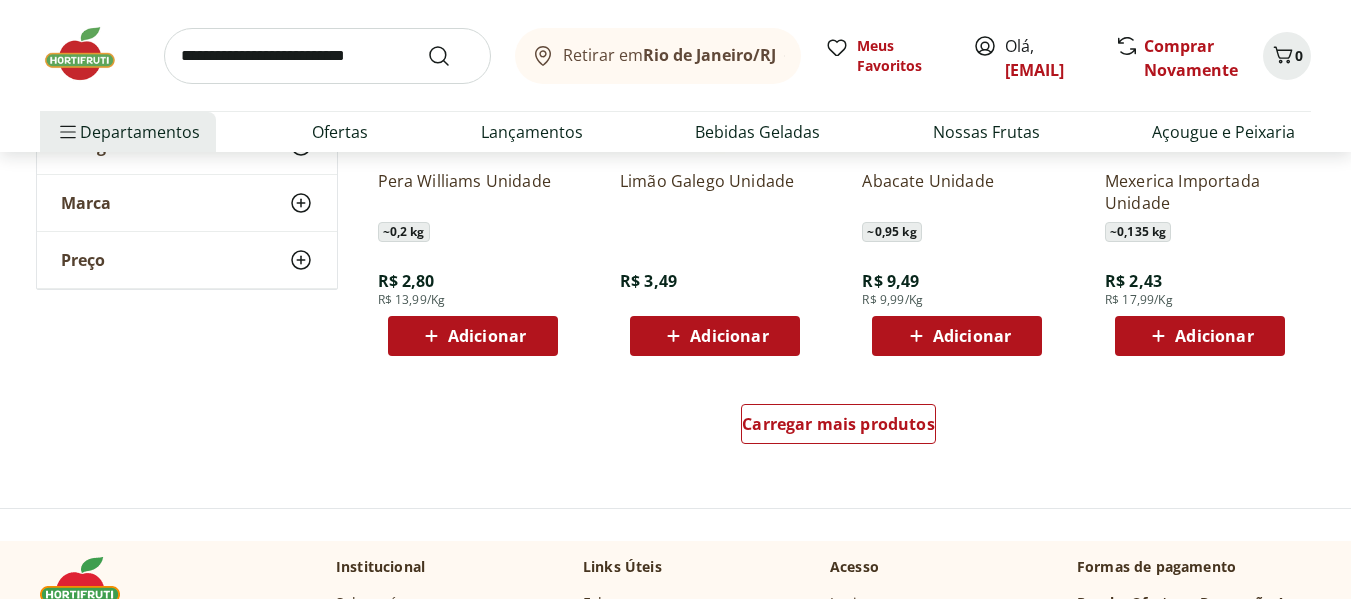 scroll, scrollTop: 3900, scrollLeft: 0, axis: vertical 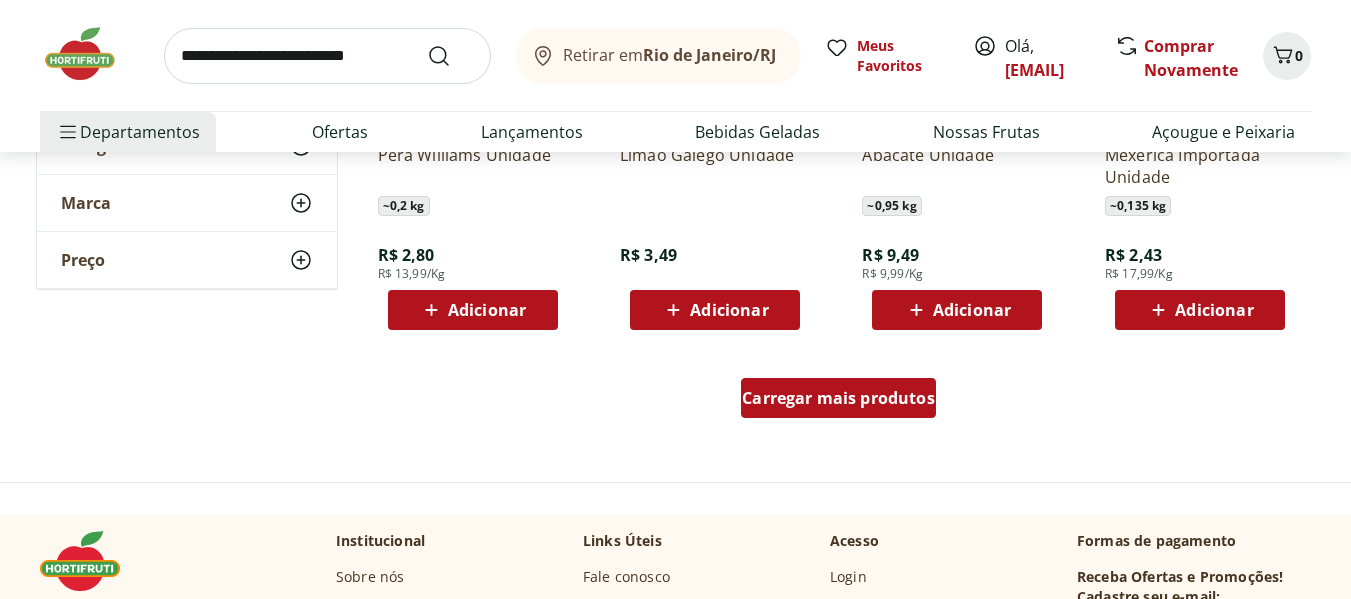 click on "Carregar mais produtos" at bounding box center (838, 398) 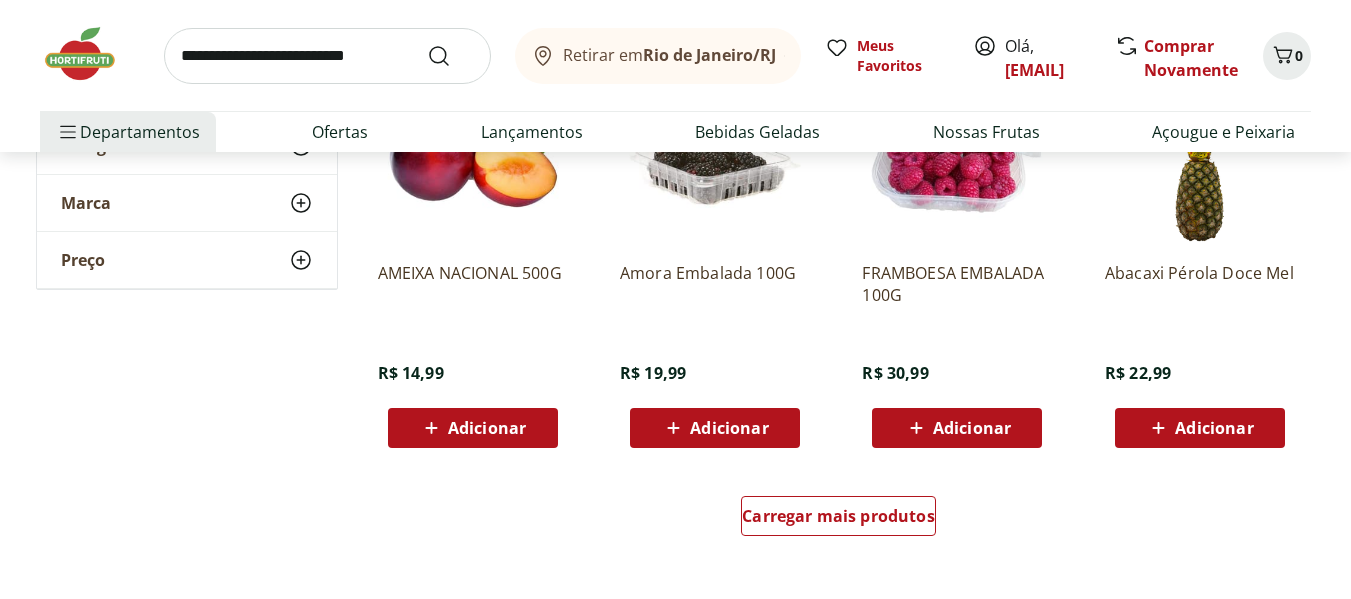 scroll, scrollTop: 5100, scrollLeft: 0, axis: vertical 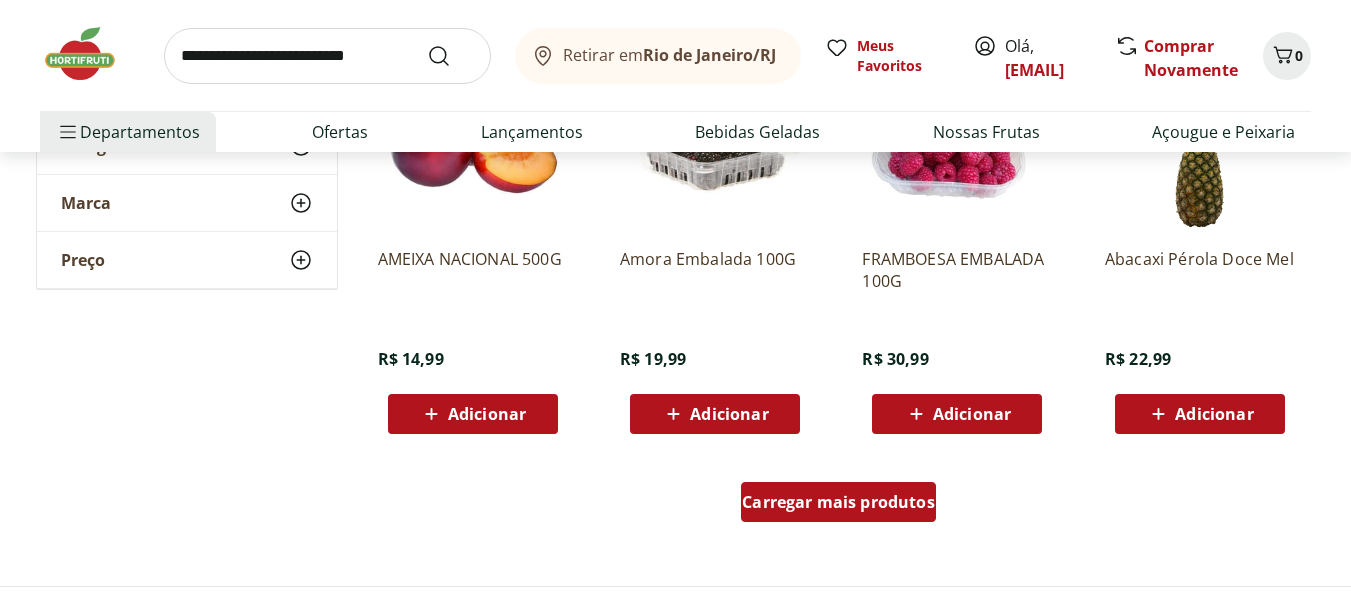 click on "Carregar mais produtos" at bounding box center (838, 502) 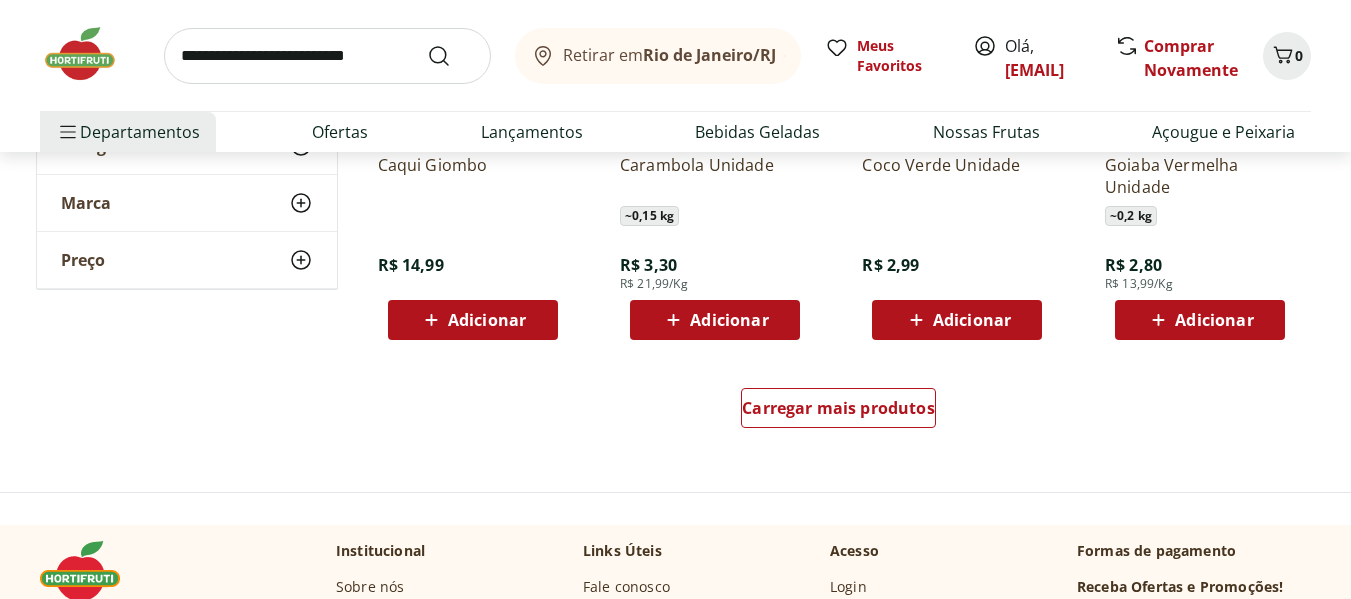 scroll, scrollTop: 6500, scrollLeft: 0, axis: vertical 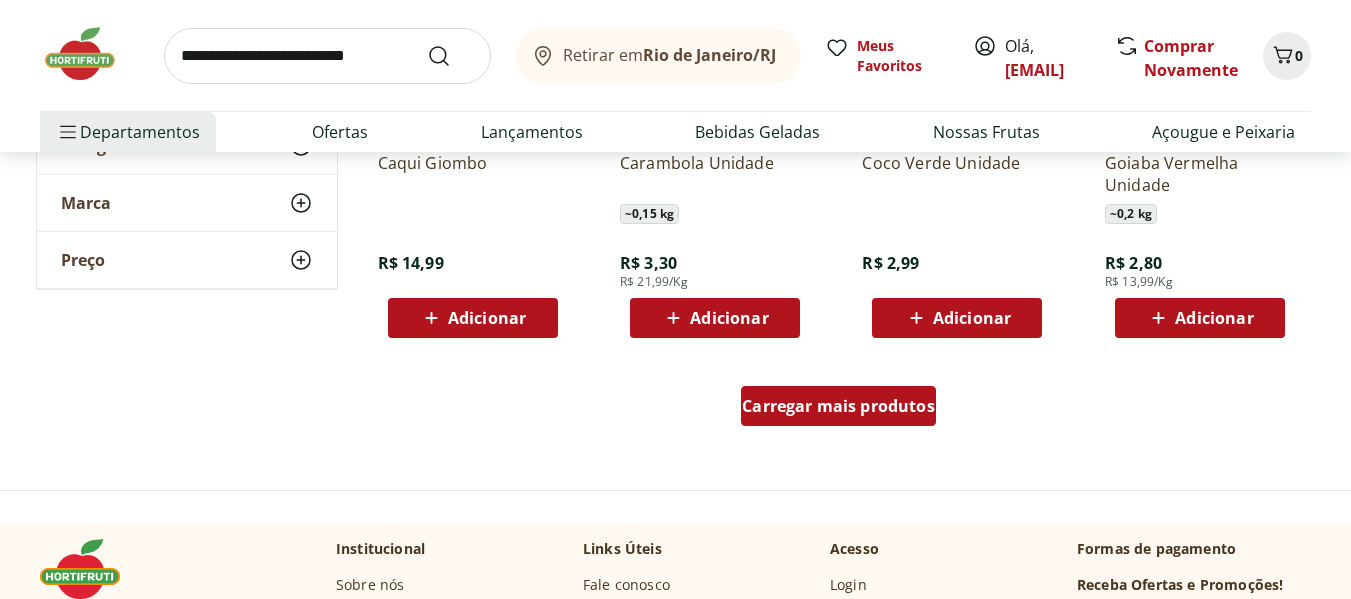 click on "Carregar mais produtos" at bounding box center (838, 406) 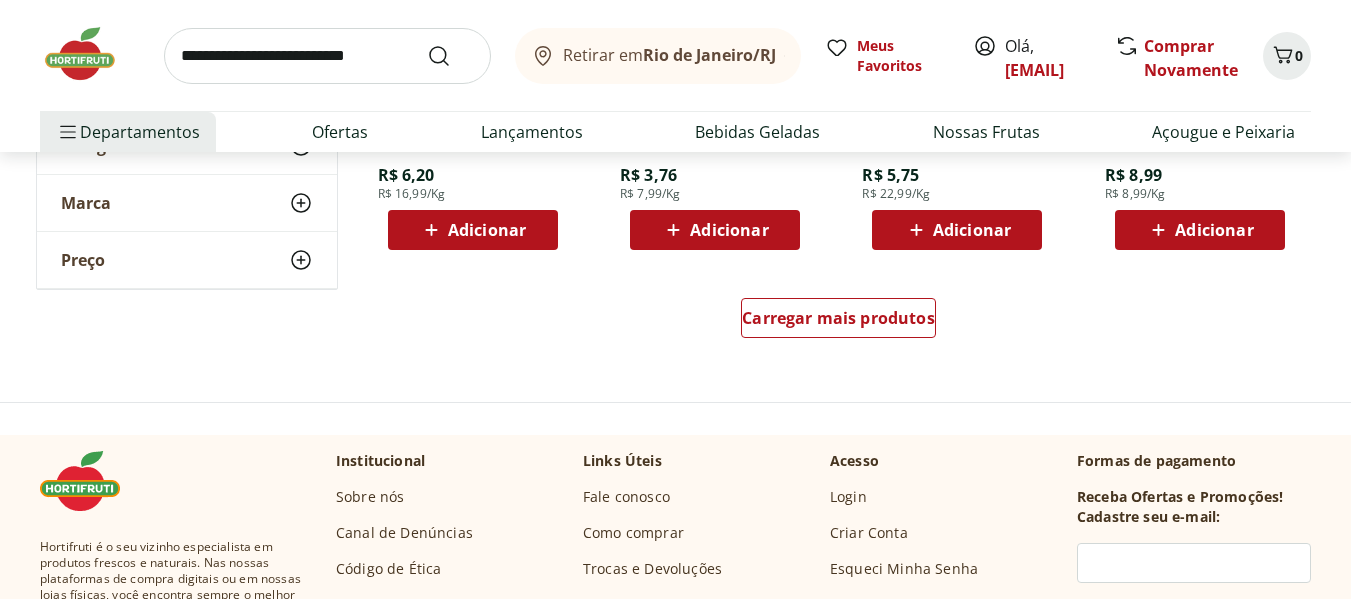 scroll, scrollTop: 7900, scrollLeft: 0, axis: vertical 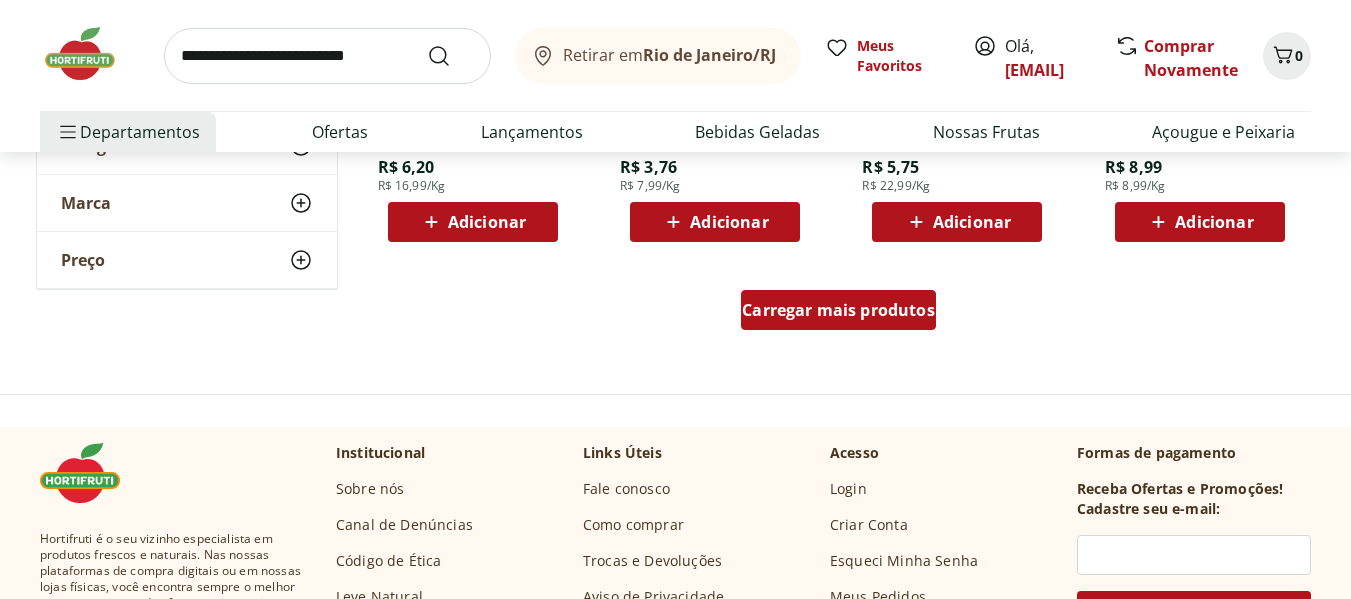 click on "Carregar mais produtos" at bounding box center [838, 310] 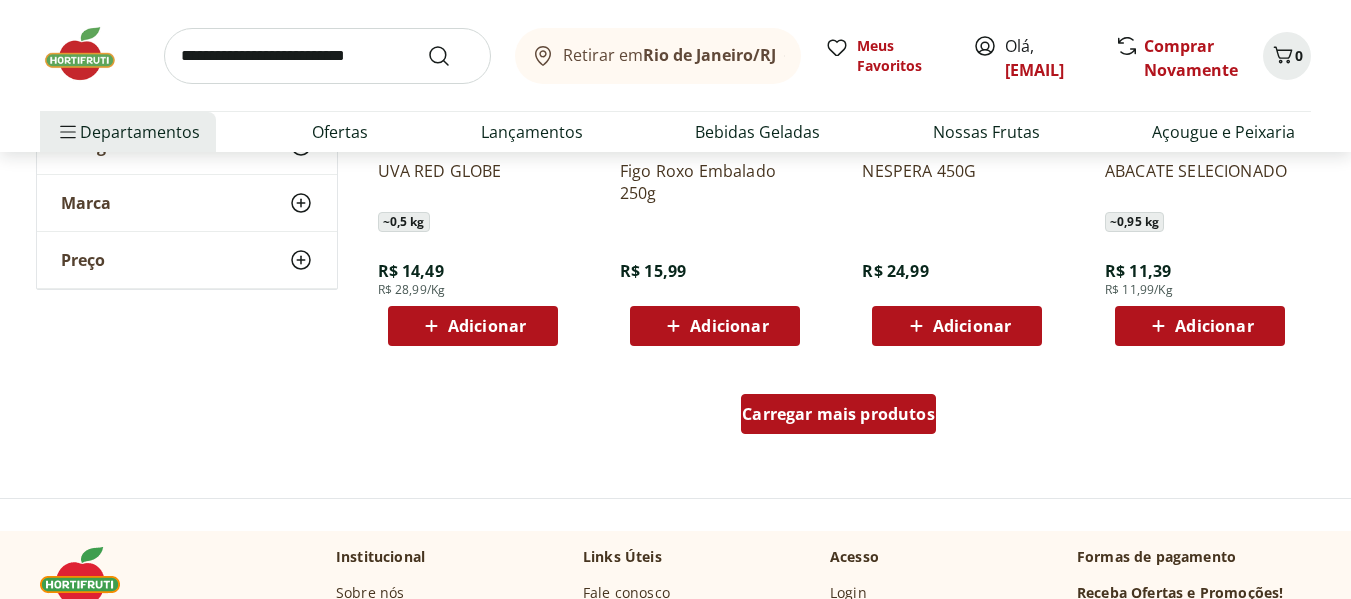 click on "Carregar mais produtos" at bounding box center [838, 414] 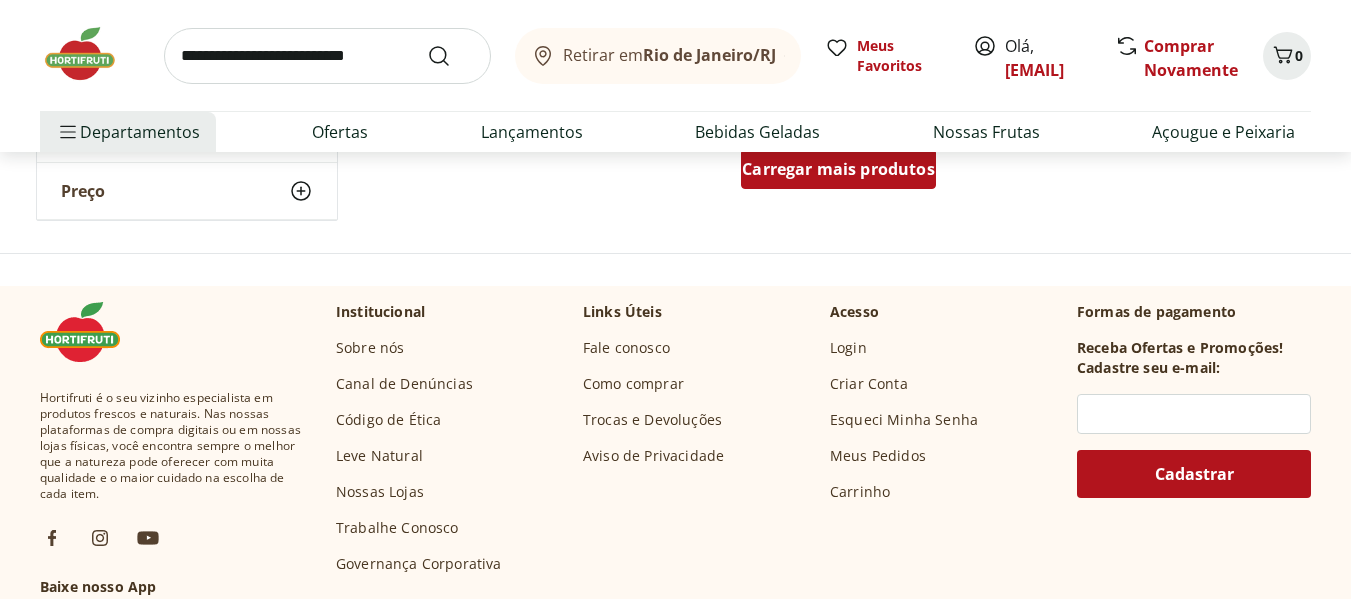 scroll, scrollTop: 10500, scrollLeft: 0, axis: vertical 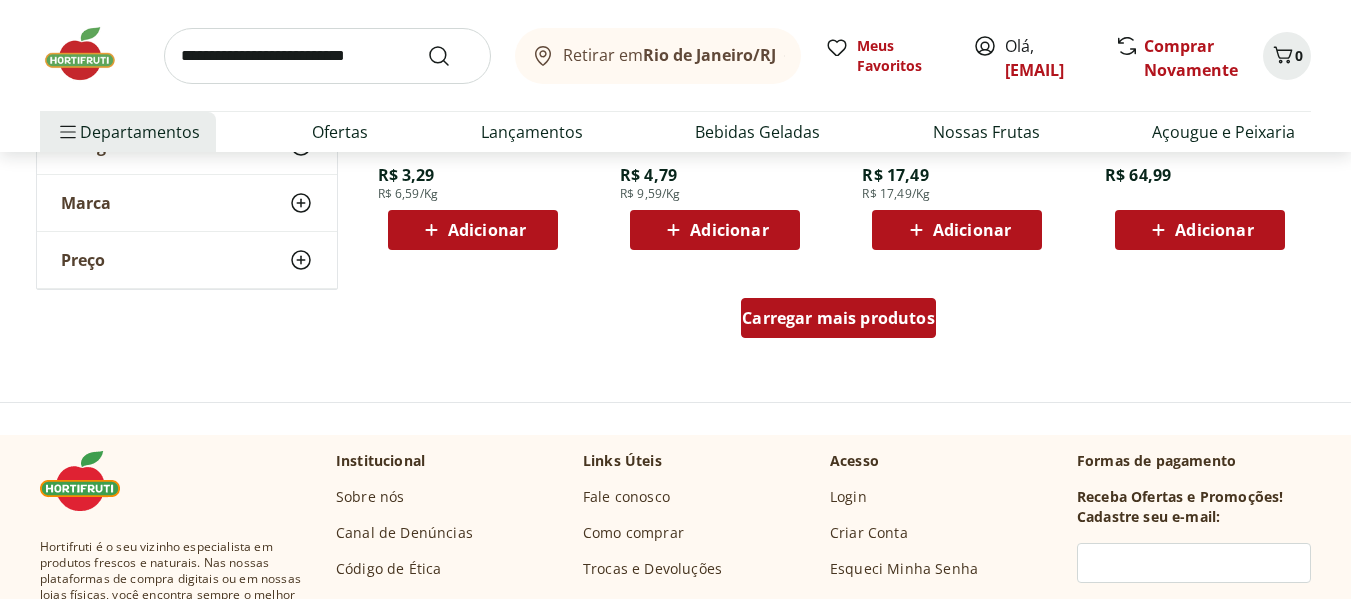 click on "Carregar mais produtos" at bounding box center [838, 318] 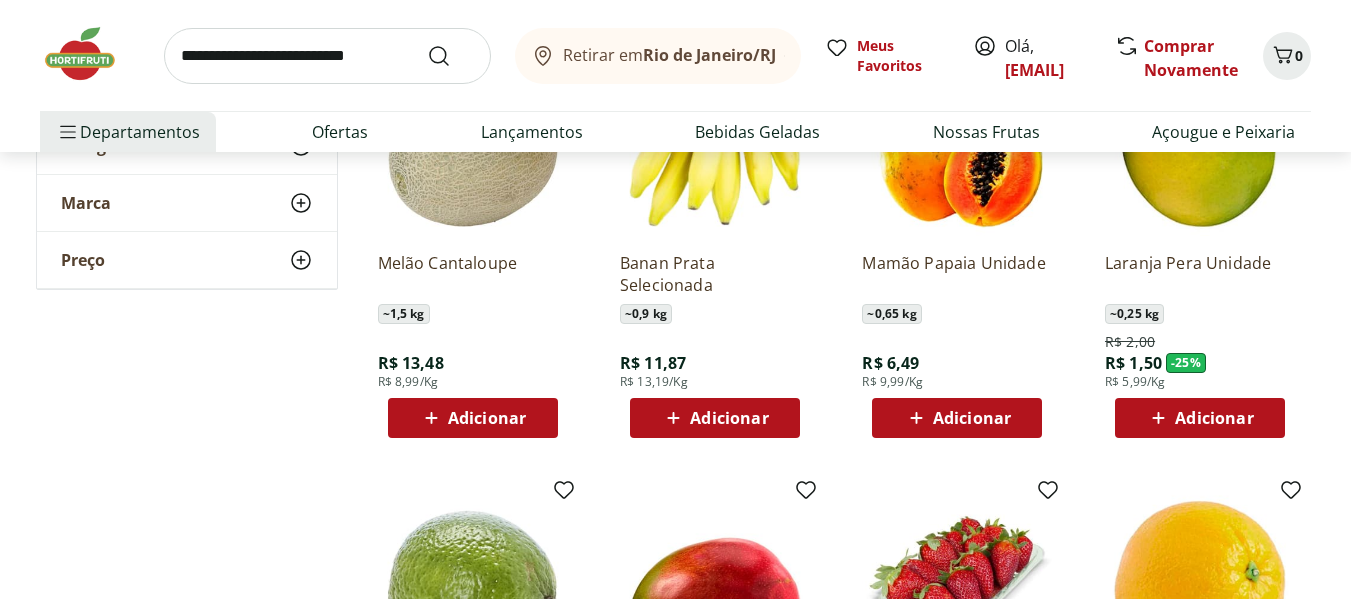 scroll, scrollTop: 2000, scrollLeft: 0, axis: vertical 